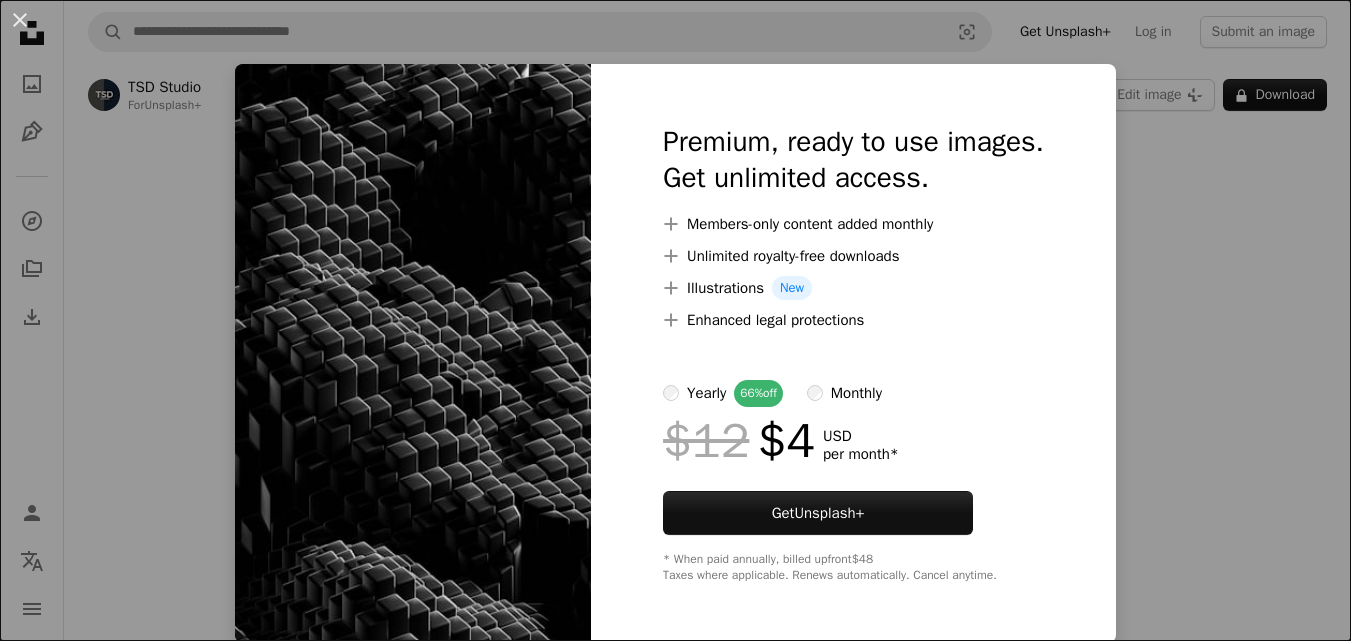 scroll, scrollTop: 0, scrollLeft: 0, axis: both 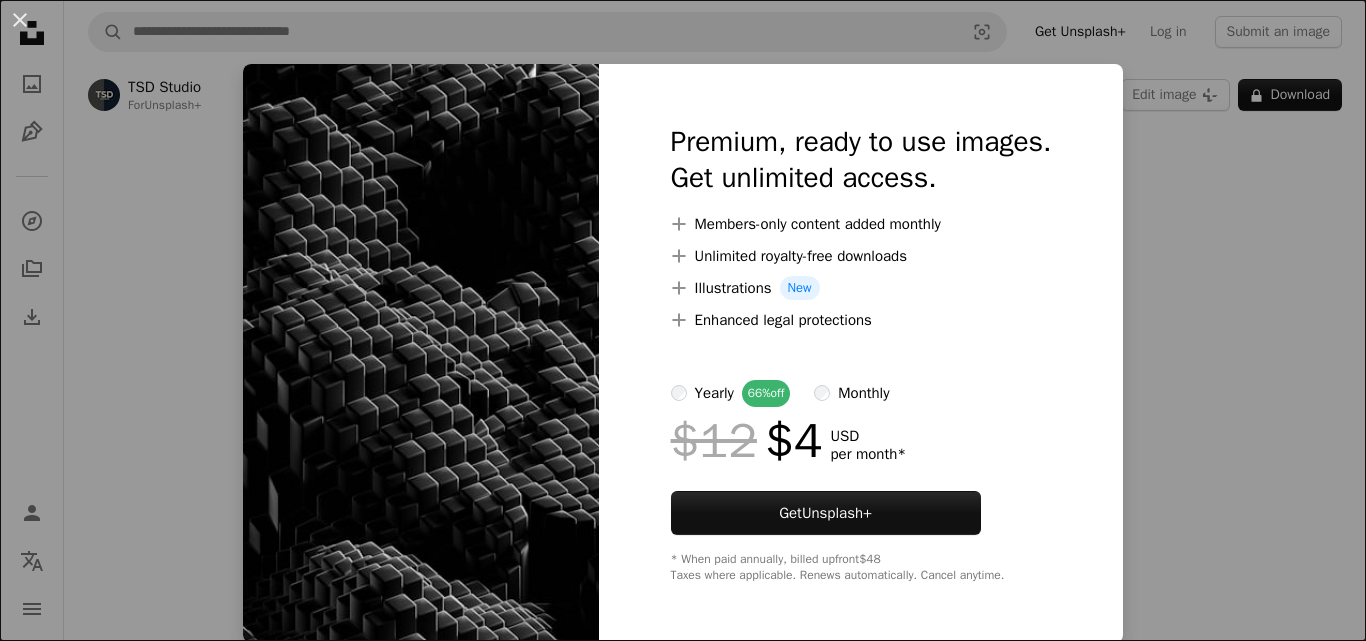 drag, startPoint x: 1291, startPoint y: 341, endPoint x: 1155, endPoint y: 336, distance: 136.09187 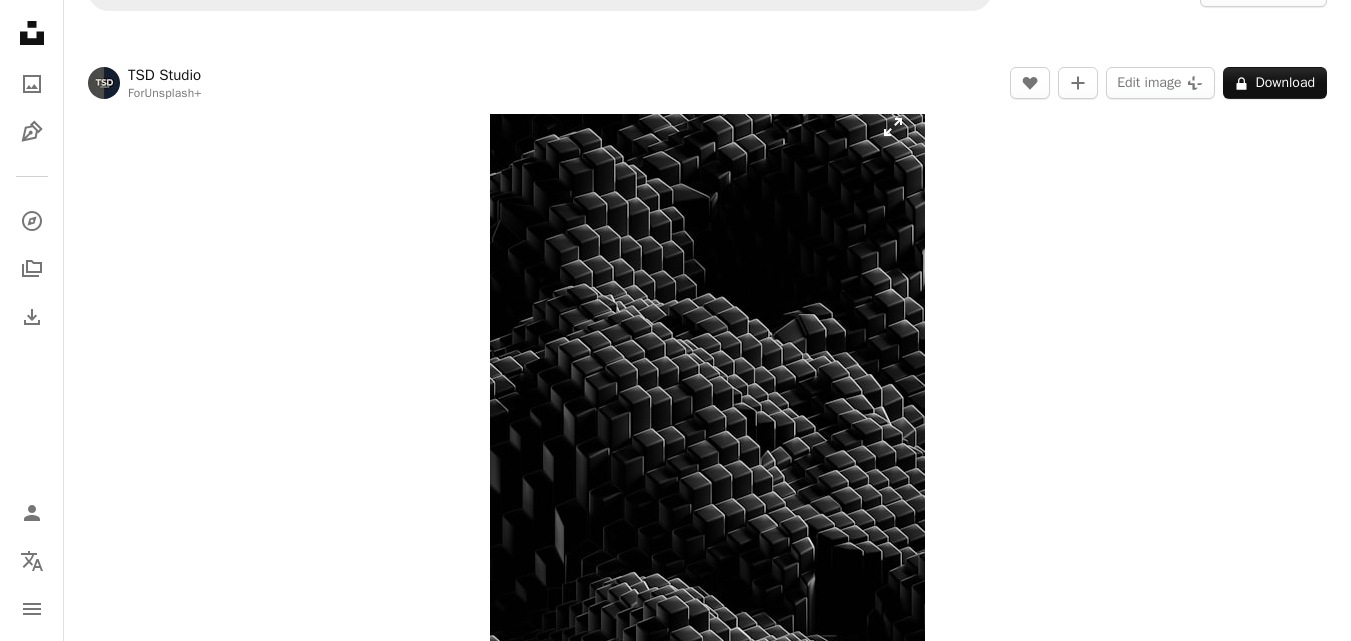 scroll, scrollTop: 0, scrollLeft: 0, axis: both 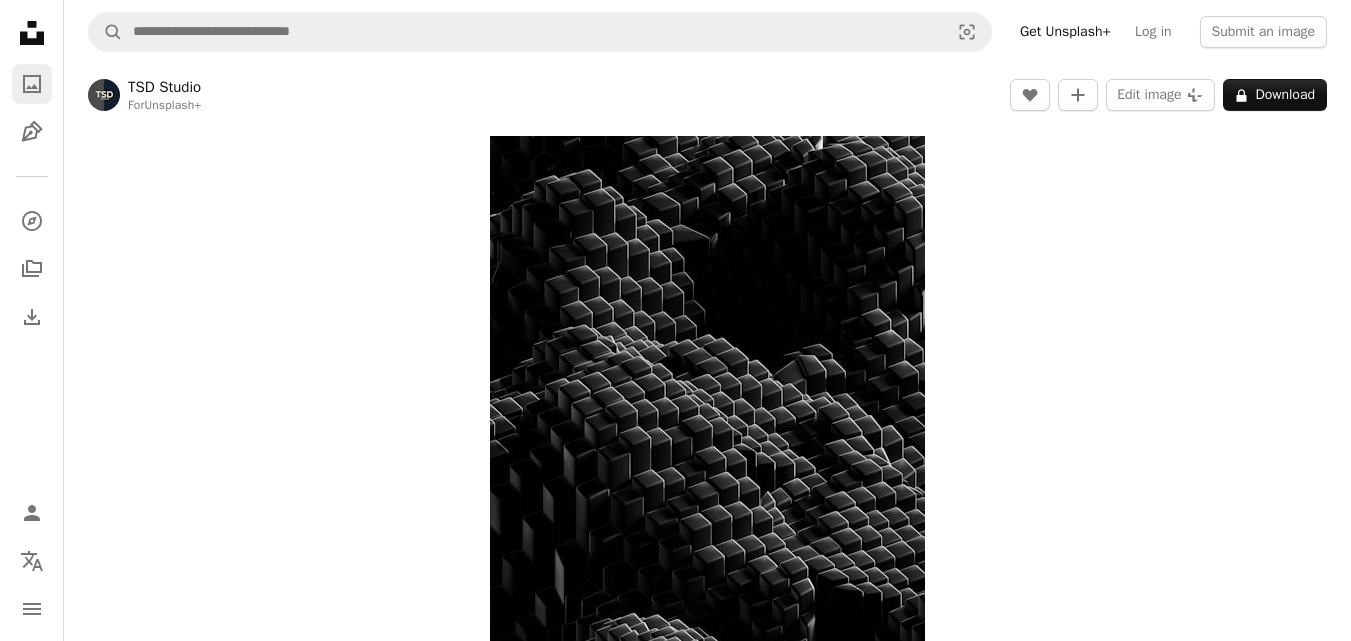 click on "A photo" at bounding box center [32, 84] 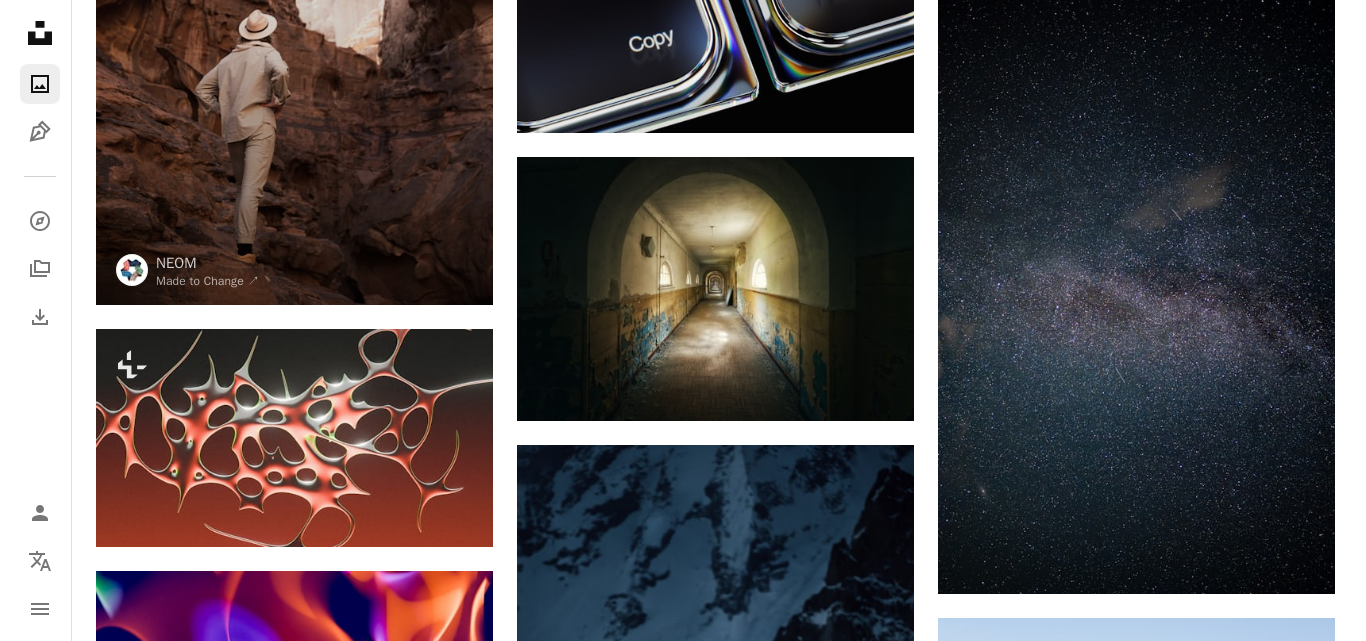 scroll, scrollTop: 700, scrollLeft: 0, axis: vertical 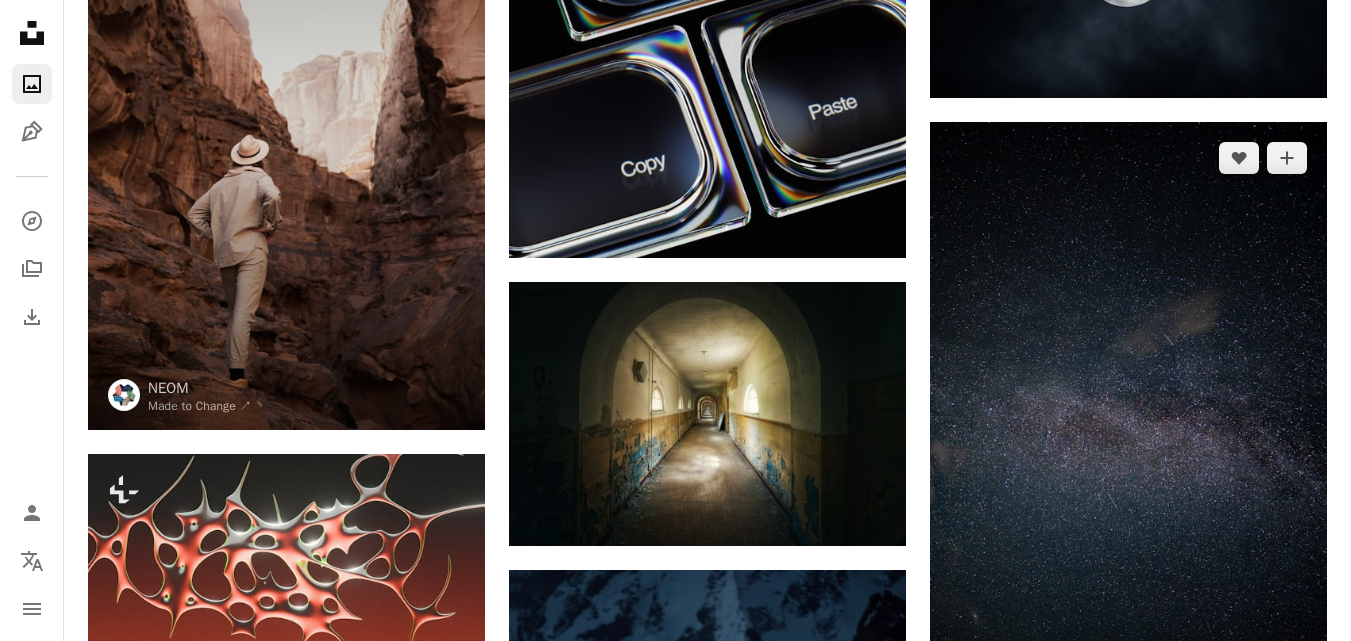 click at bounding box center (1128, 420) 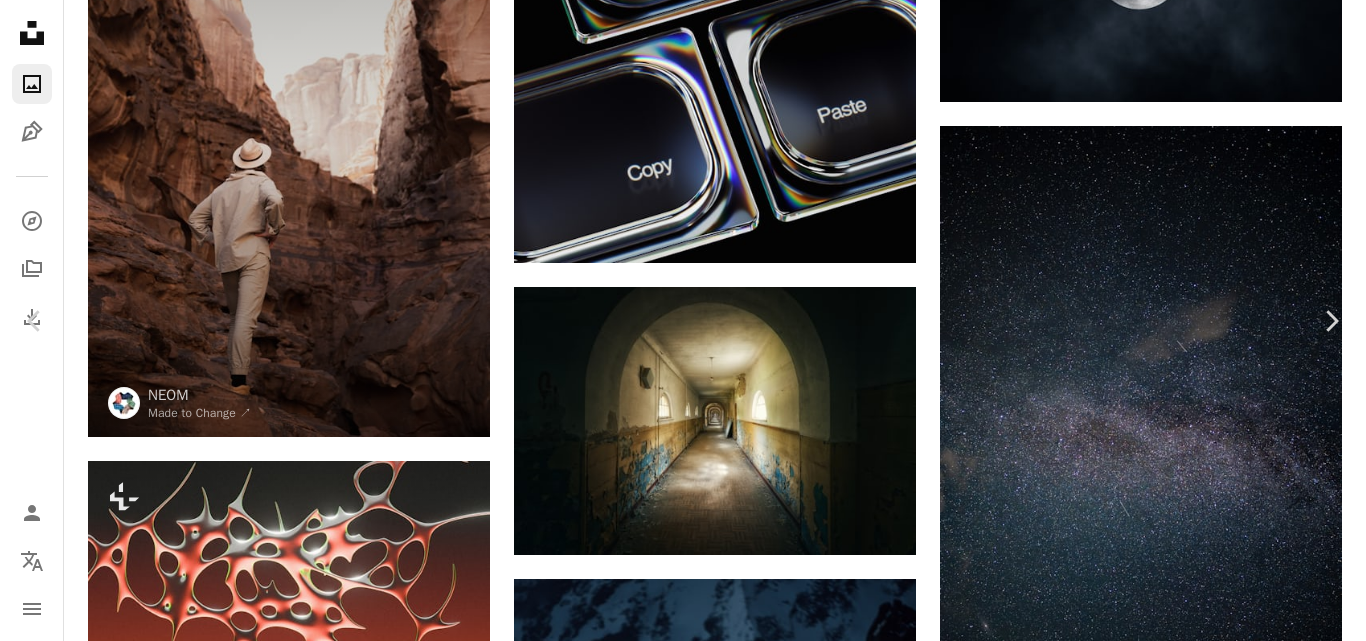 drag, startPoint x: 710, startPoint y: 327, endPoint x: 575, endPoint y: 257, distance: 152.06906 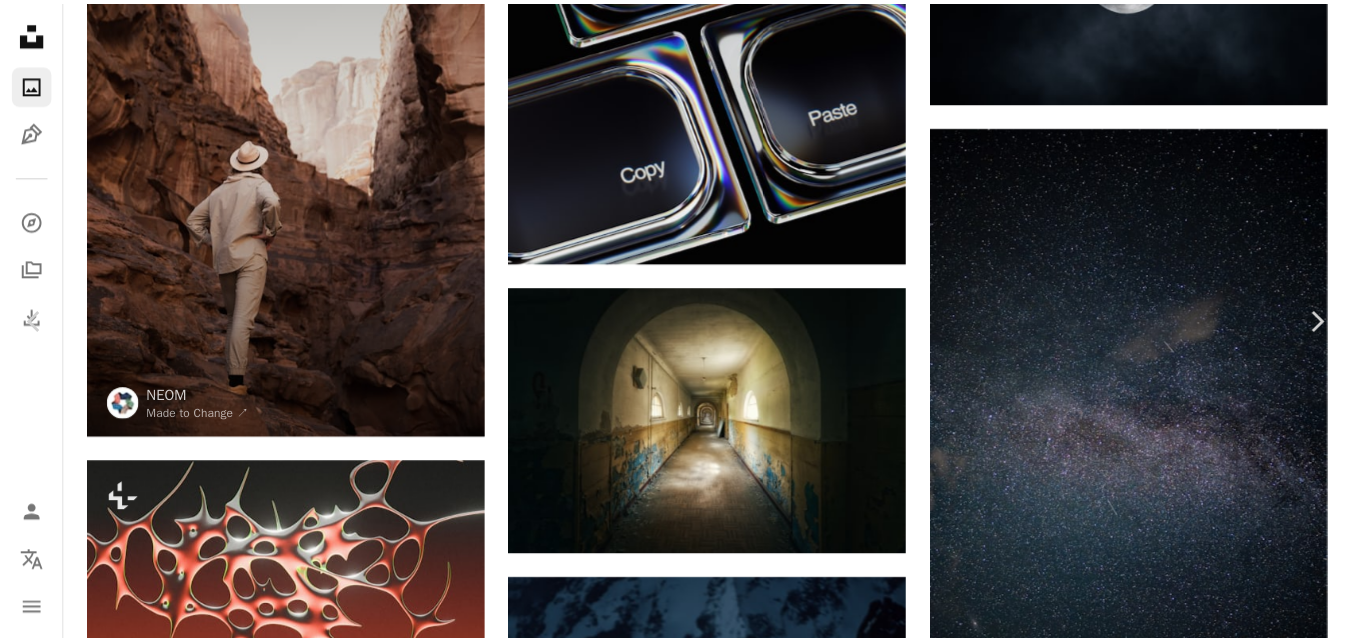 scroll, scrollTop: 500, scrollLeft: 0, axis: vertical 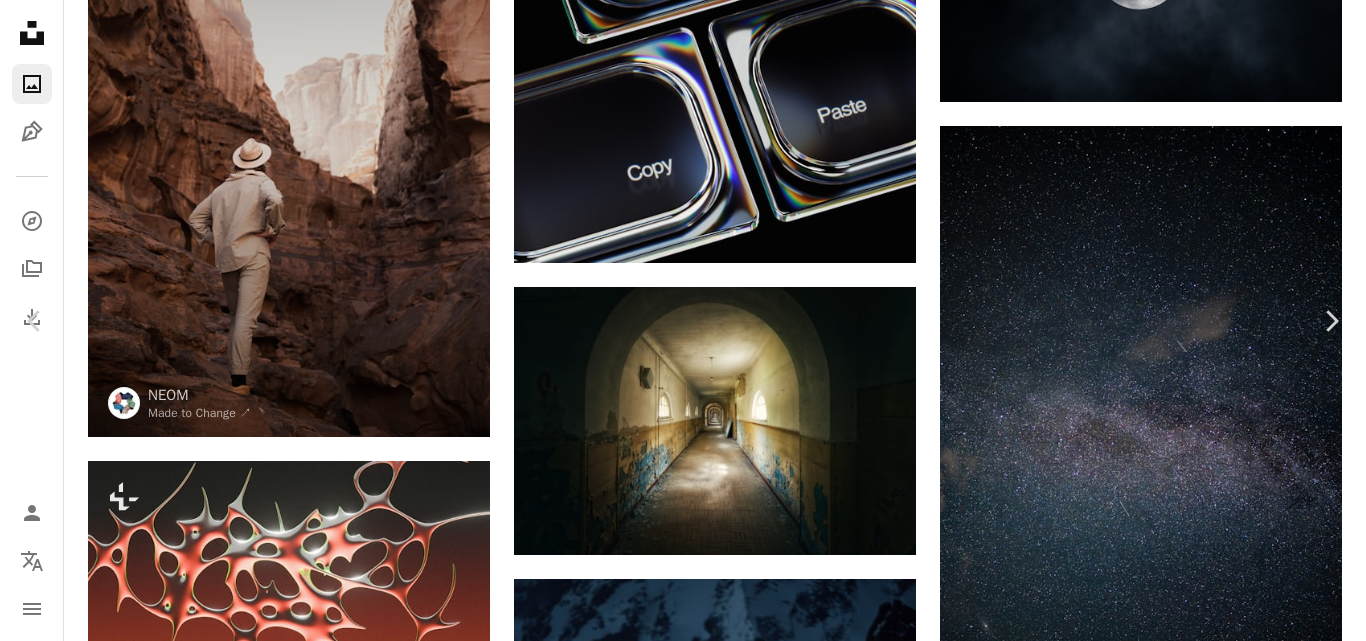 click on "An X shape" at bounding box center [20, 20] 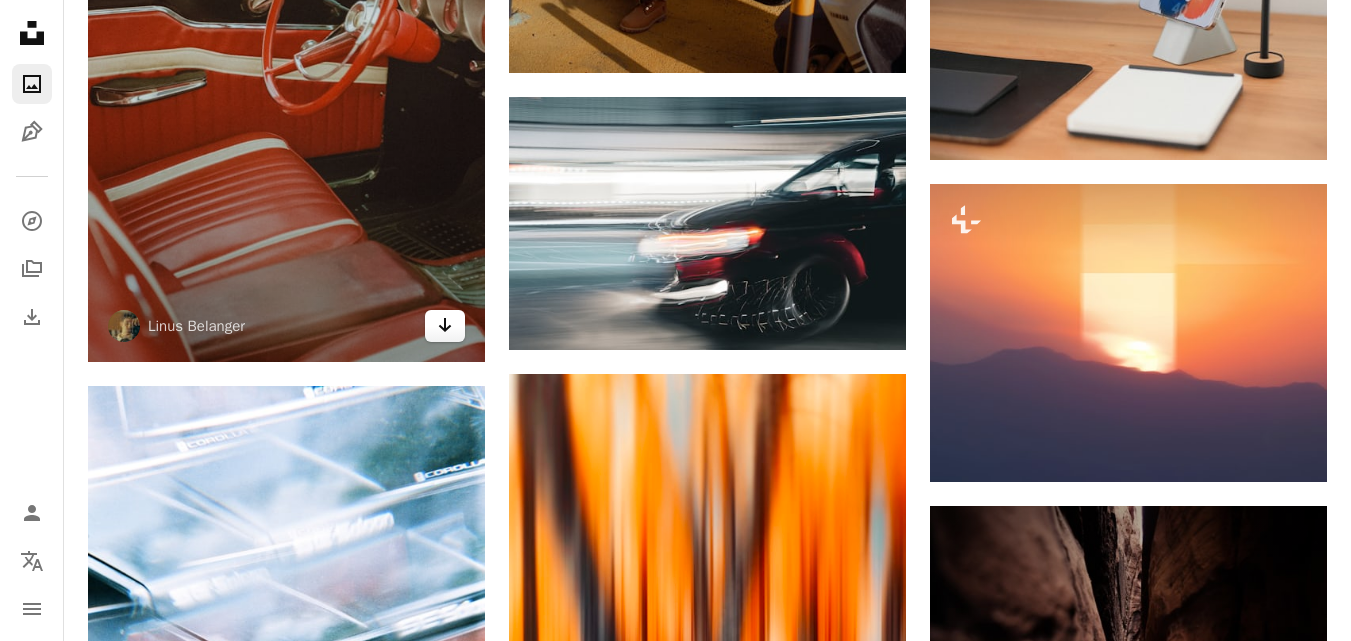scroll, scrollTop: 4100, scrollLeft: 0, axis: vertical 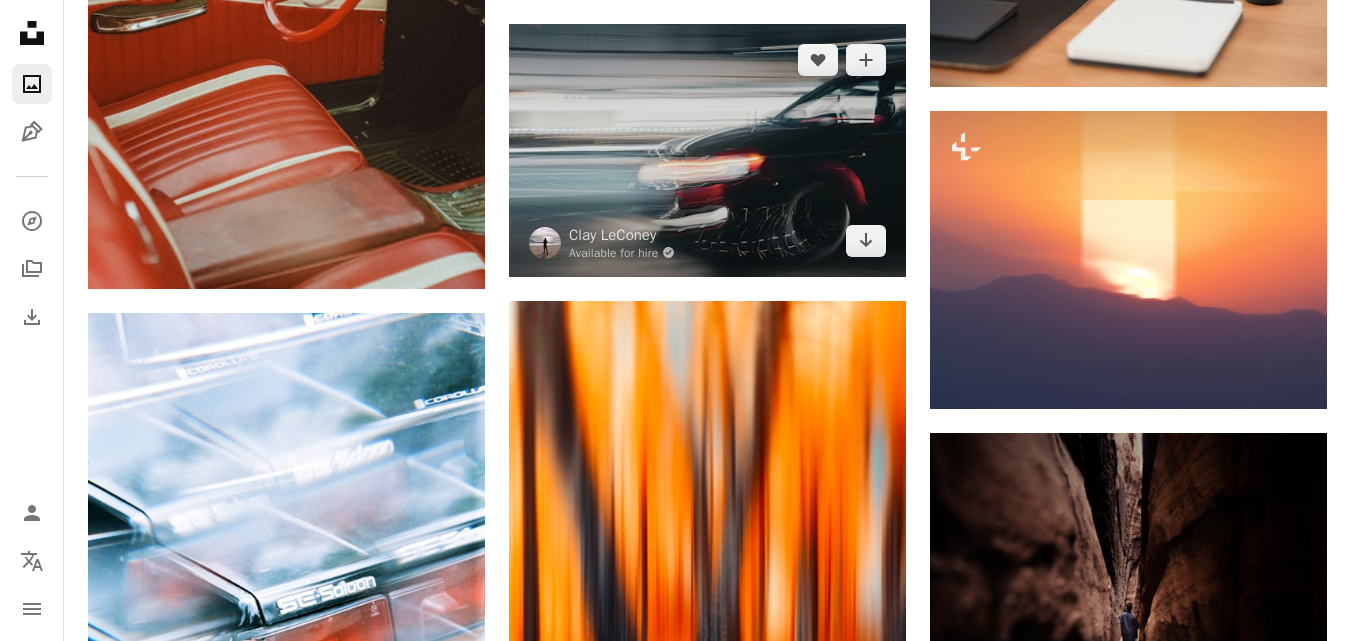 click at bounding box center [707, 150] 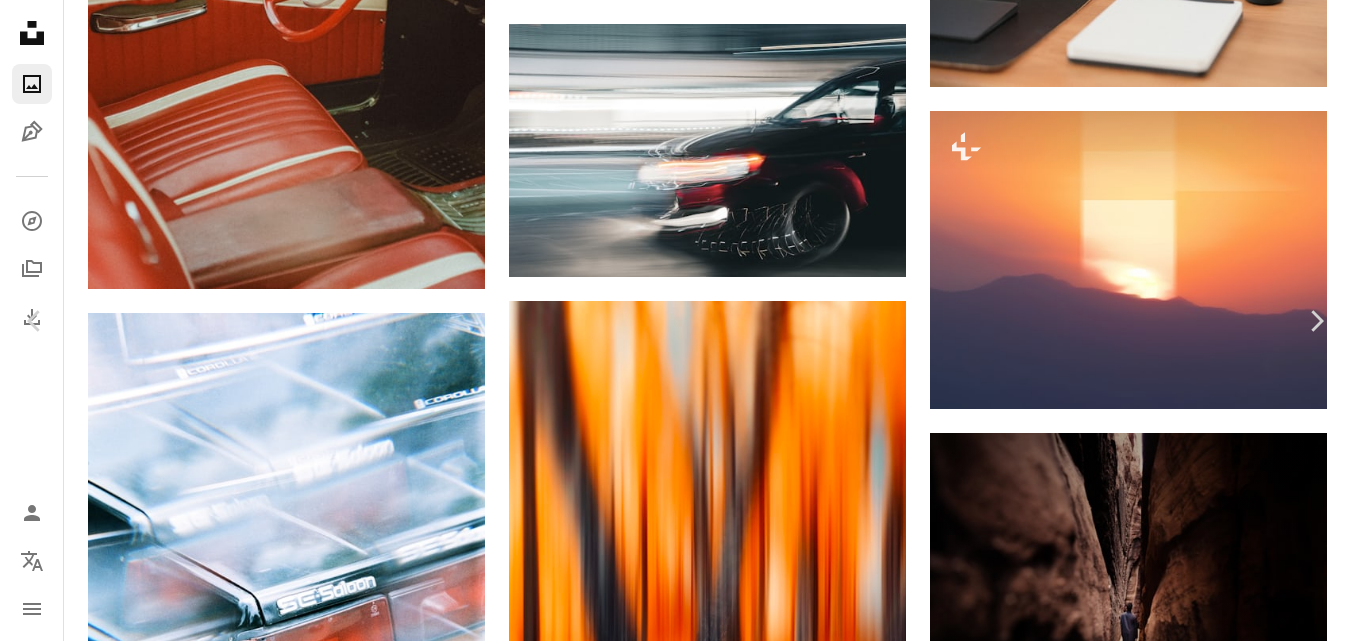 click on "Download free" at bounding box center [1152, 4035] 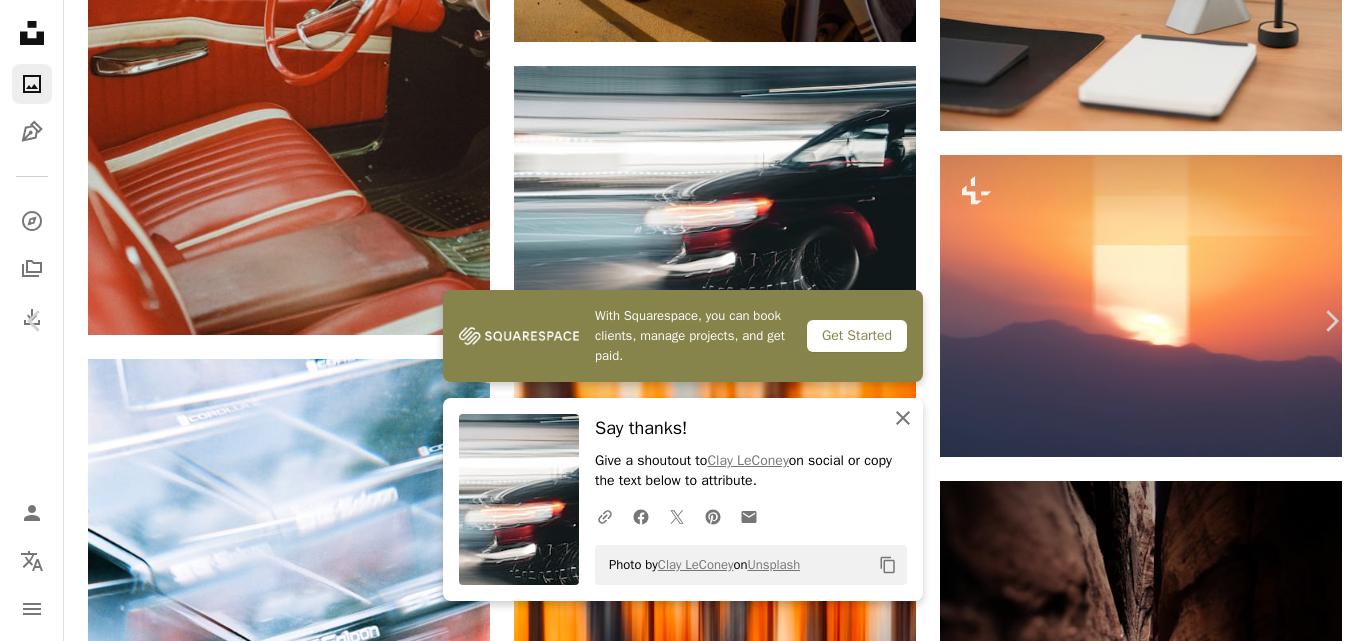 click on "An X shape" 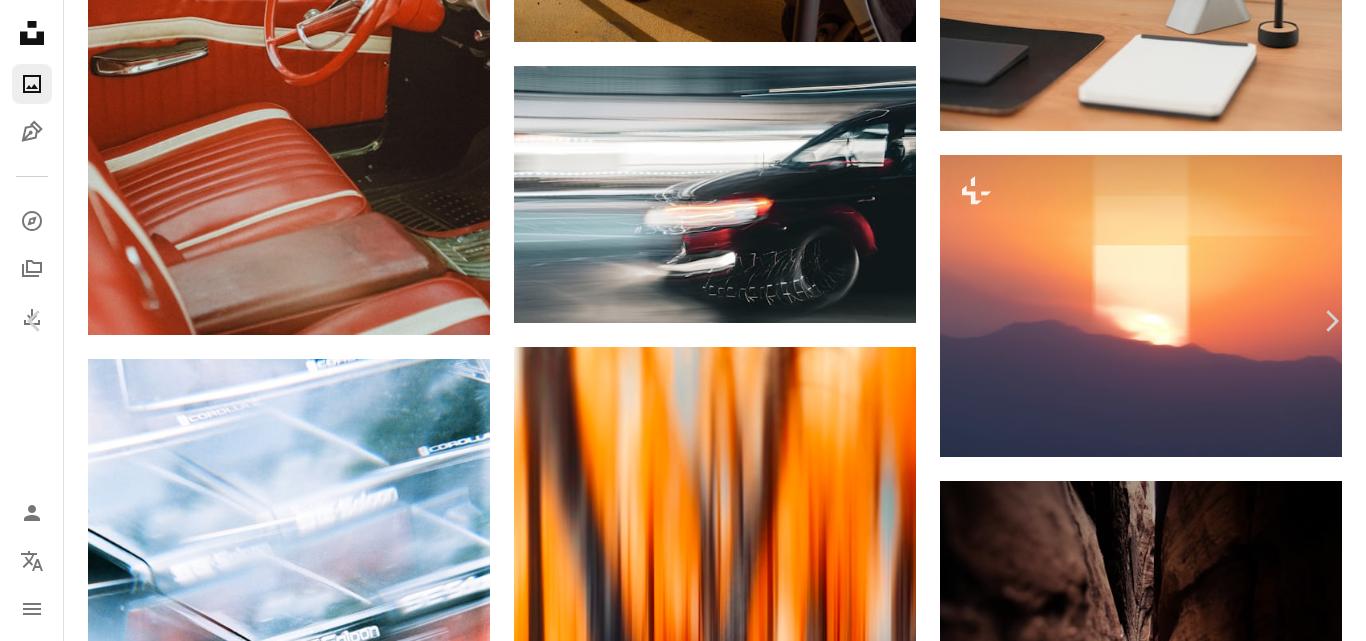 click on "An X shape" at bounding box center [20, 20] 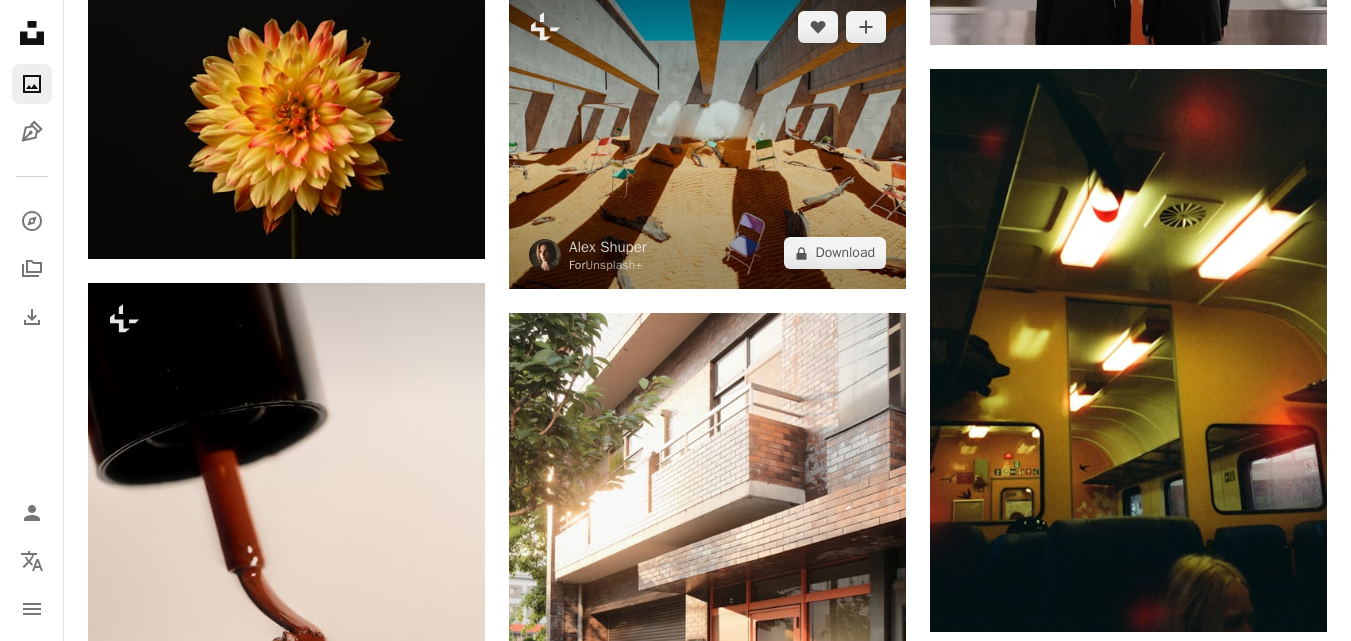 scroll, scrollTop: 5000, scrollLeft: 0, axis: vertical 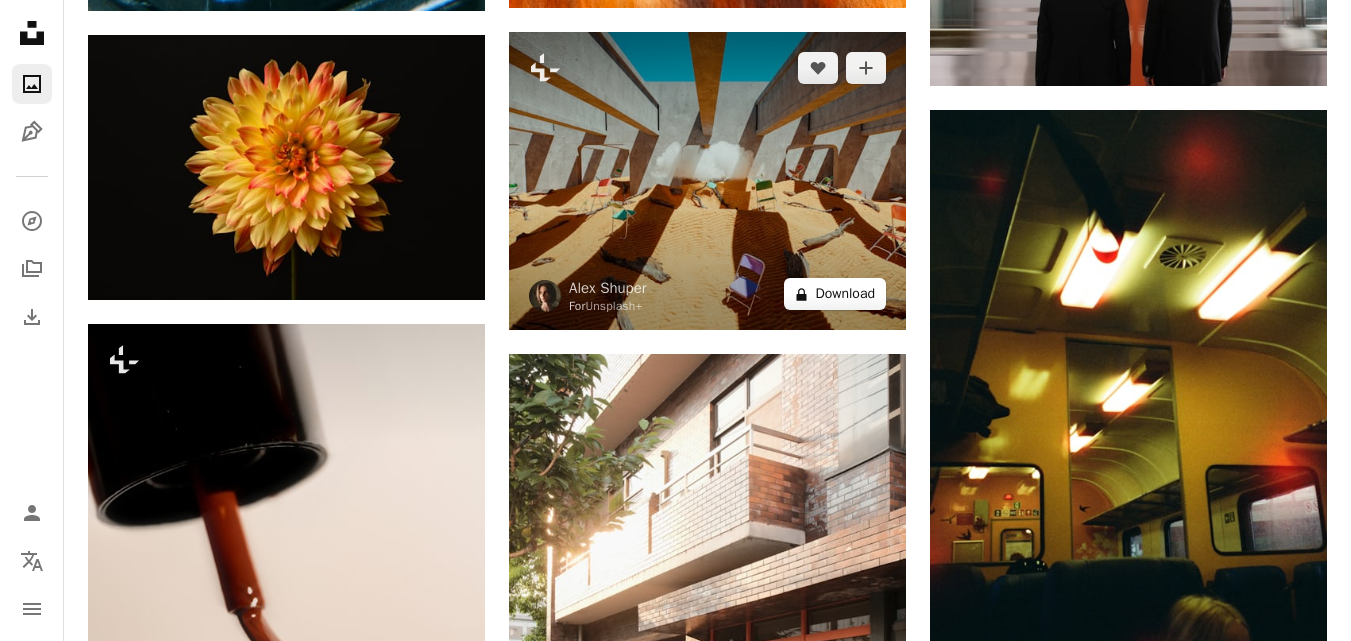 click on "A lock   Download" at bounding box center [835, 294] 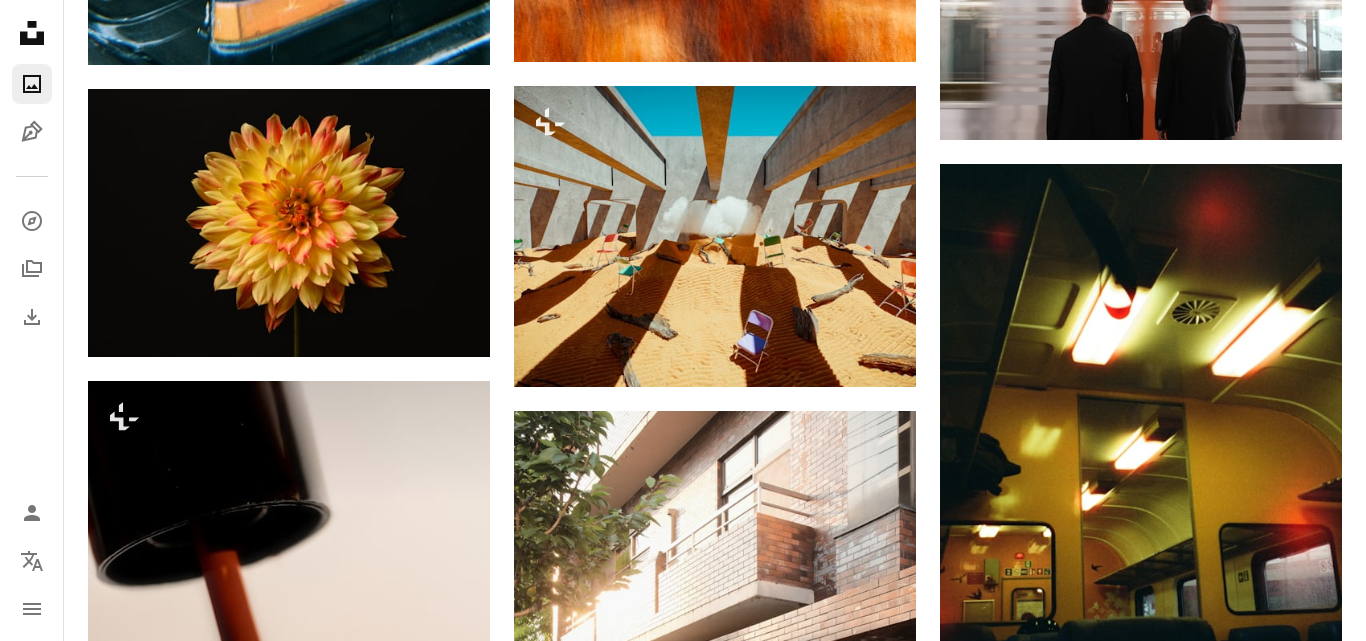 click on "An X shape" at bounding box center (20, 20) 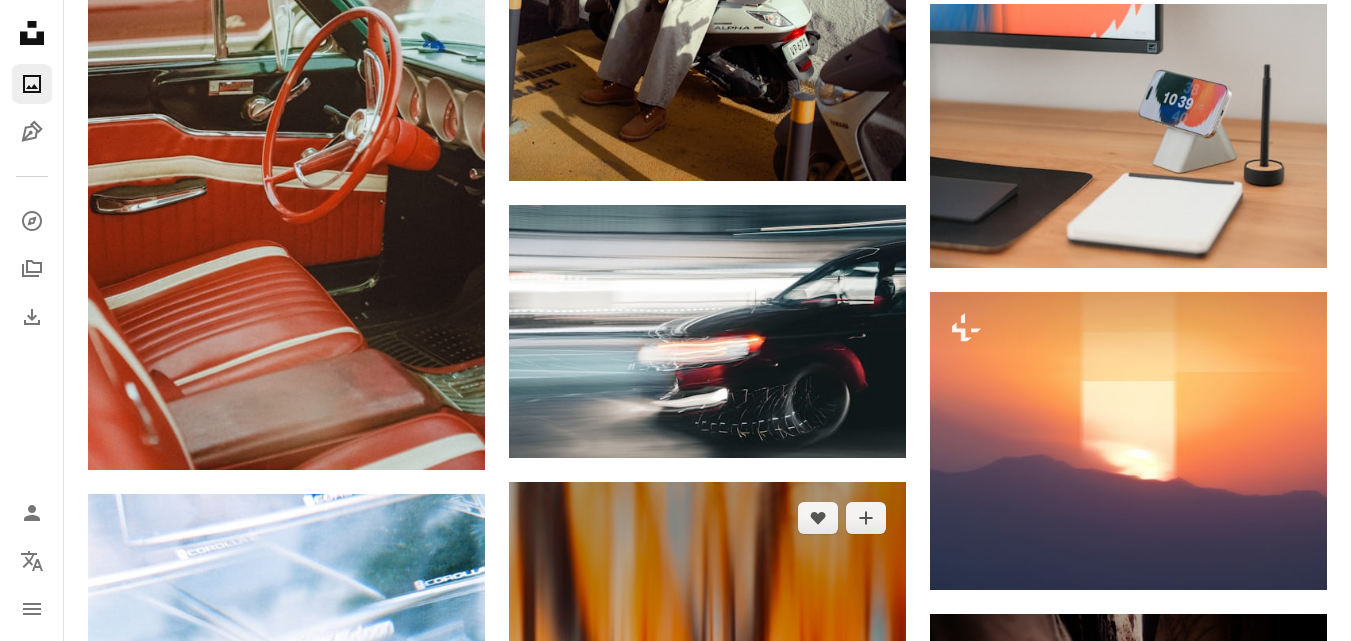 scroll, scrollTop: 3900, scrollLeft: 0, axis: vertical 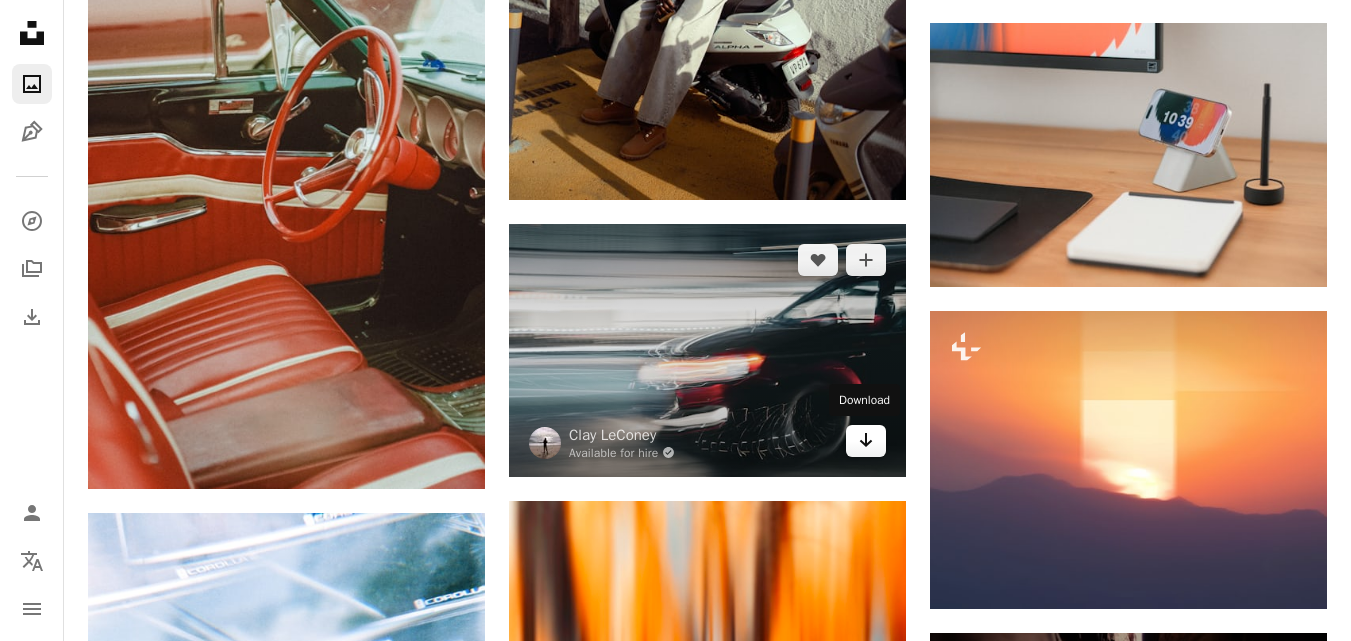 click on "Arrow pointing down" 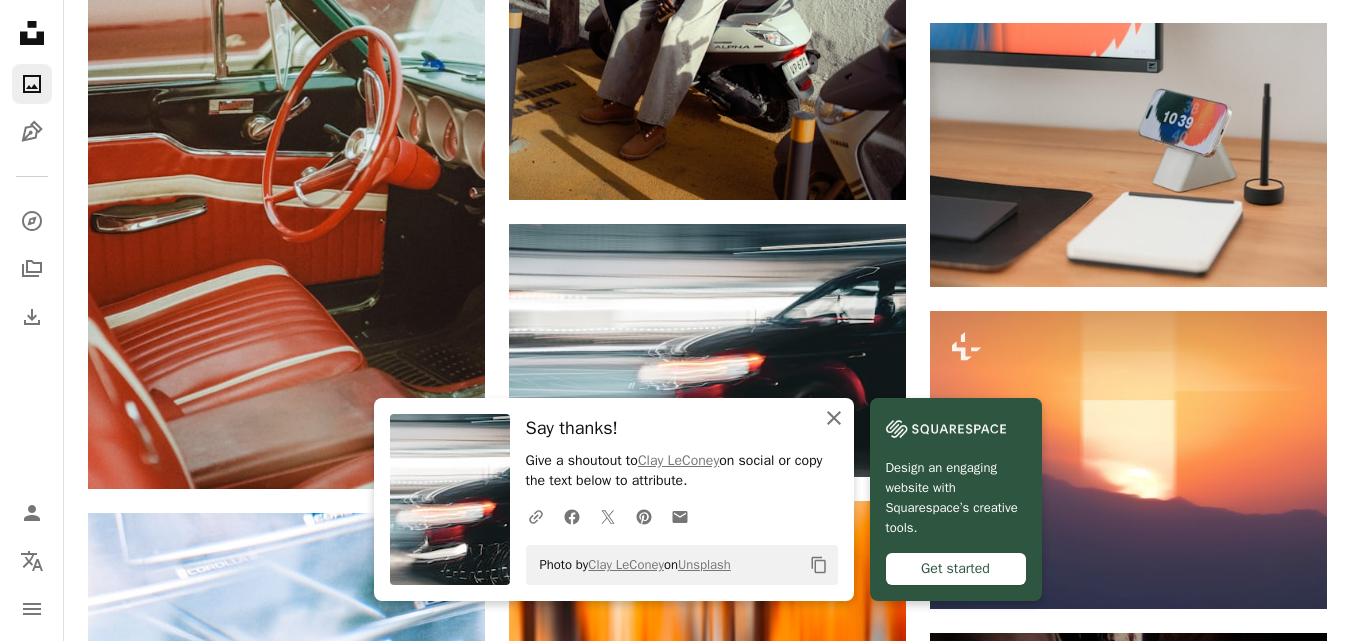 click on "An X shape" 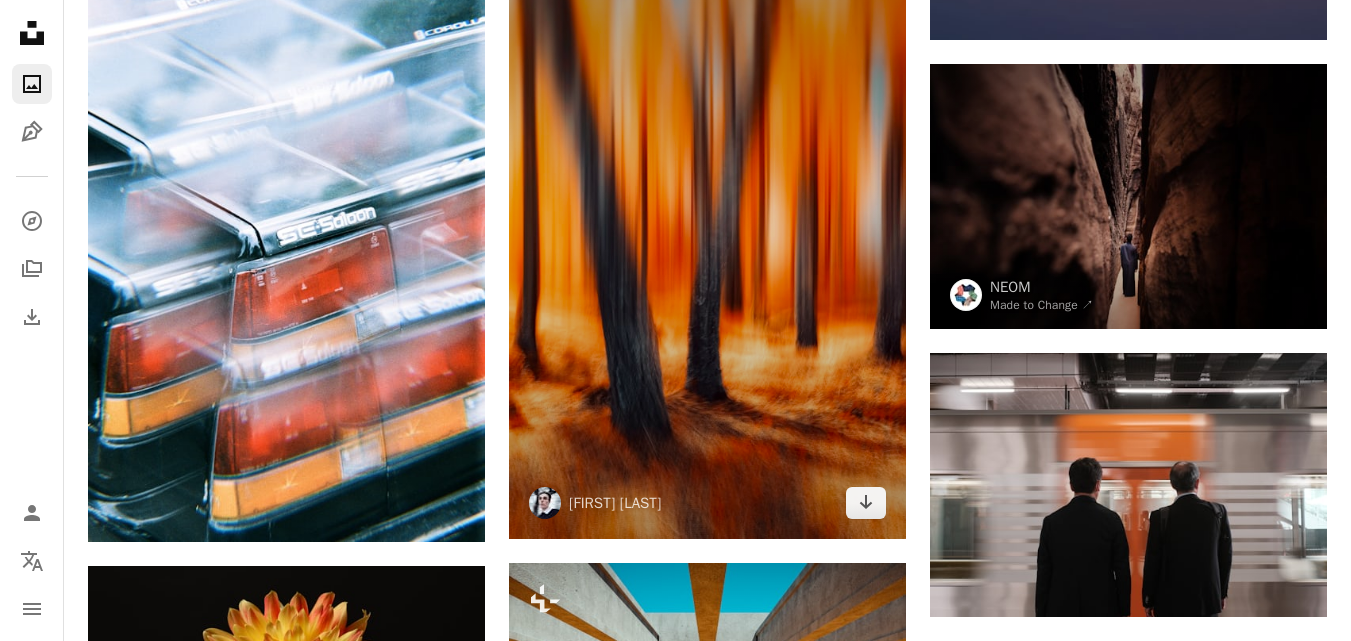 scroll, scrollTop: 4500, scrollLeft: 0, axis: vertical 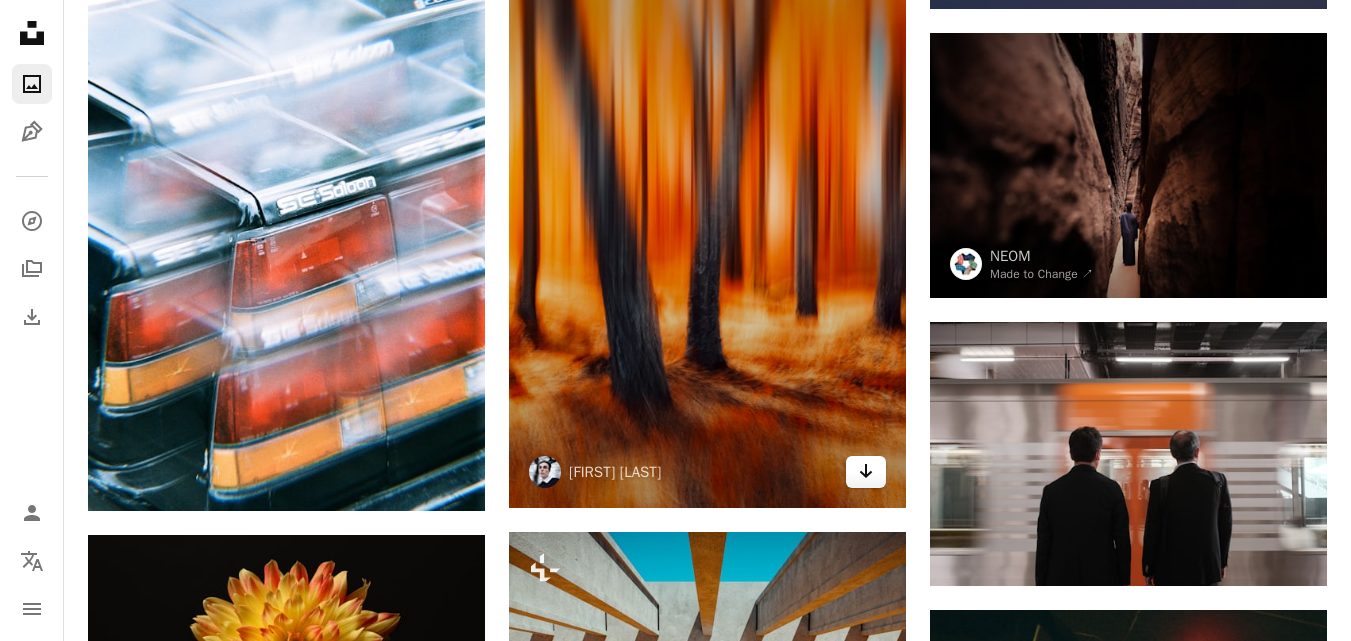 click on "Arrow pointing down" 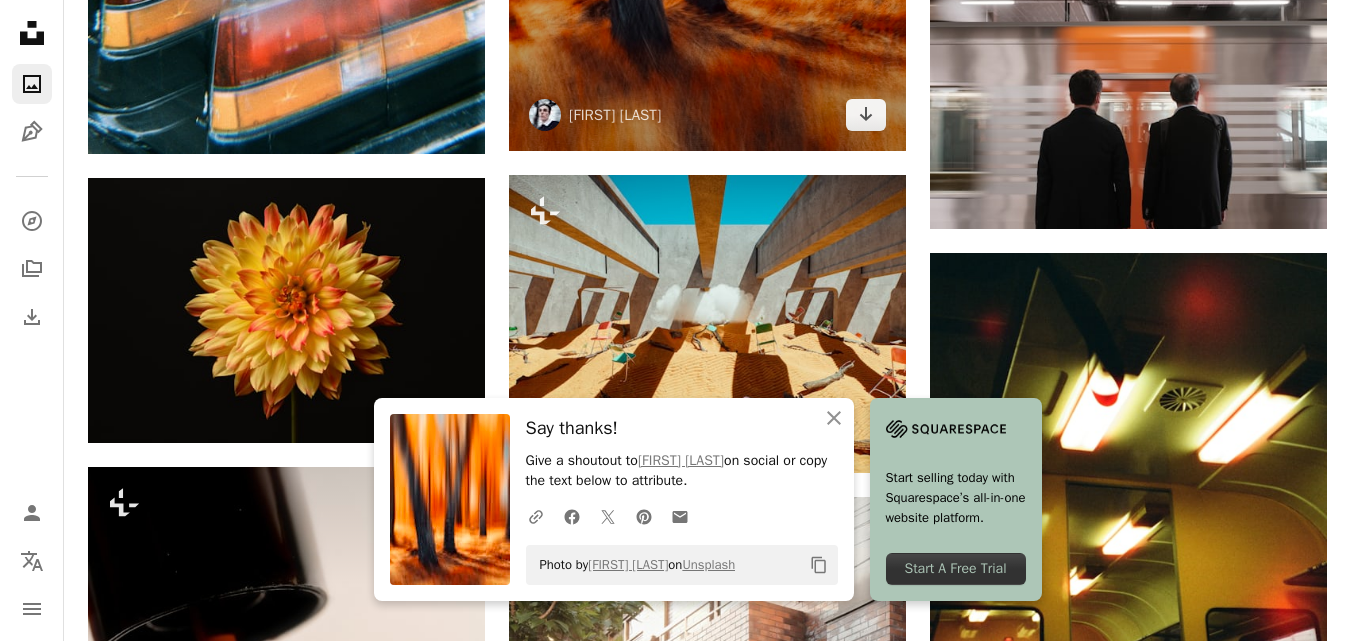 scroll, scrollTop: 5100, scrollLeft: 0, axis: vertical 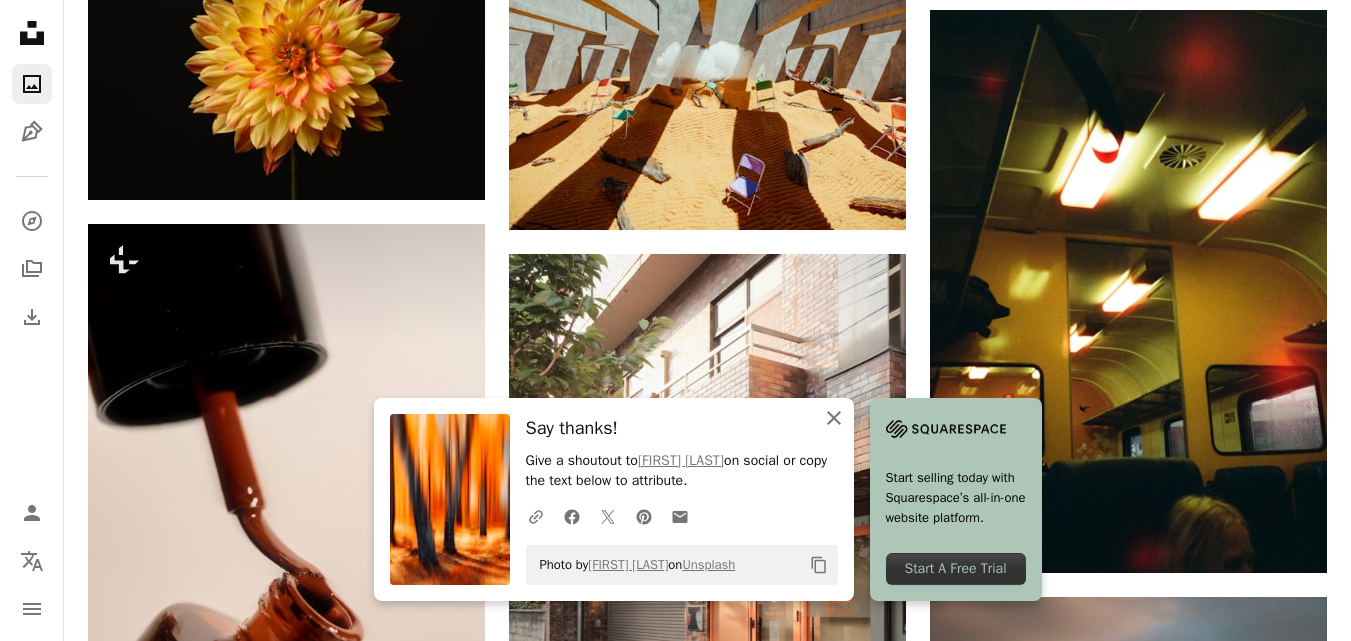 click on "An X shape" 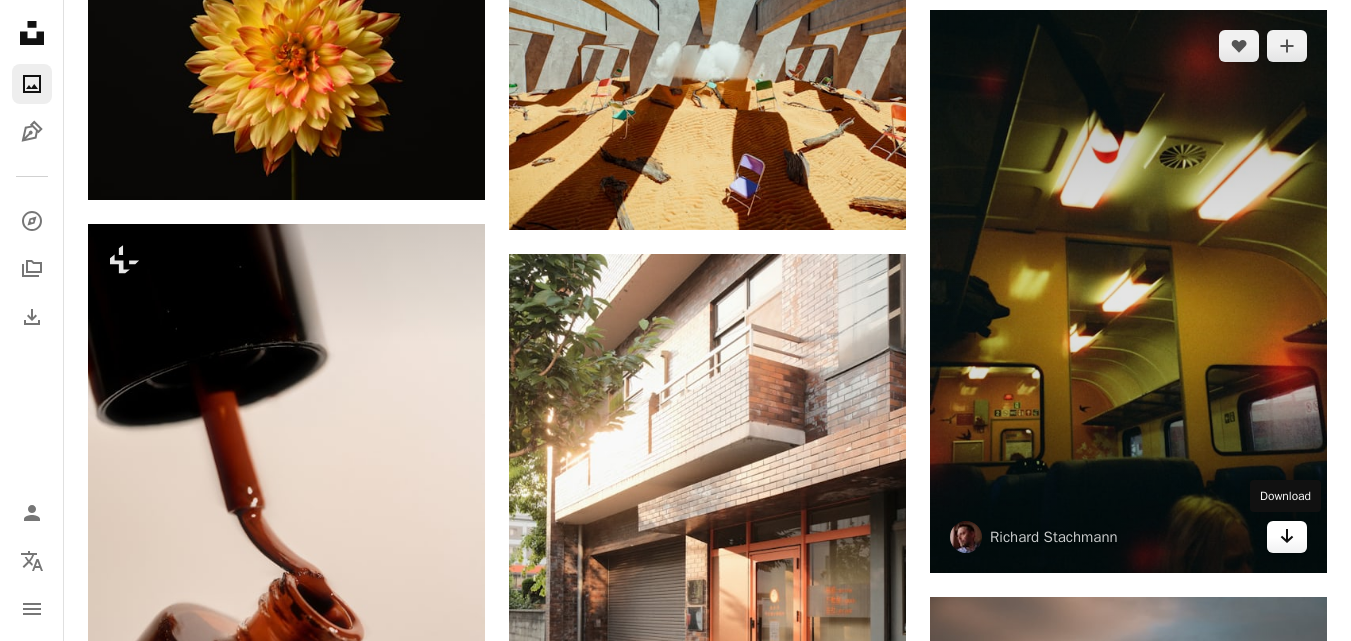 click on "Arrow pointing down" 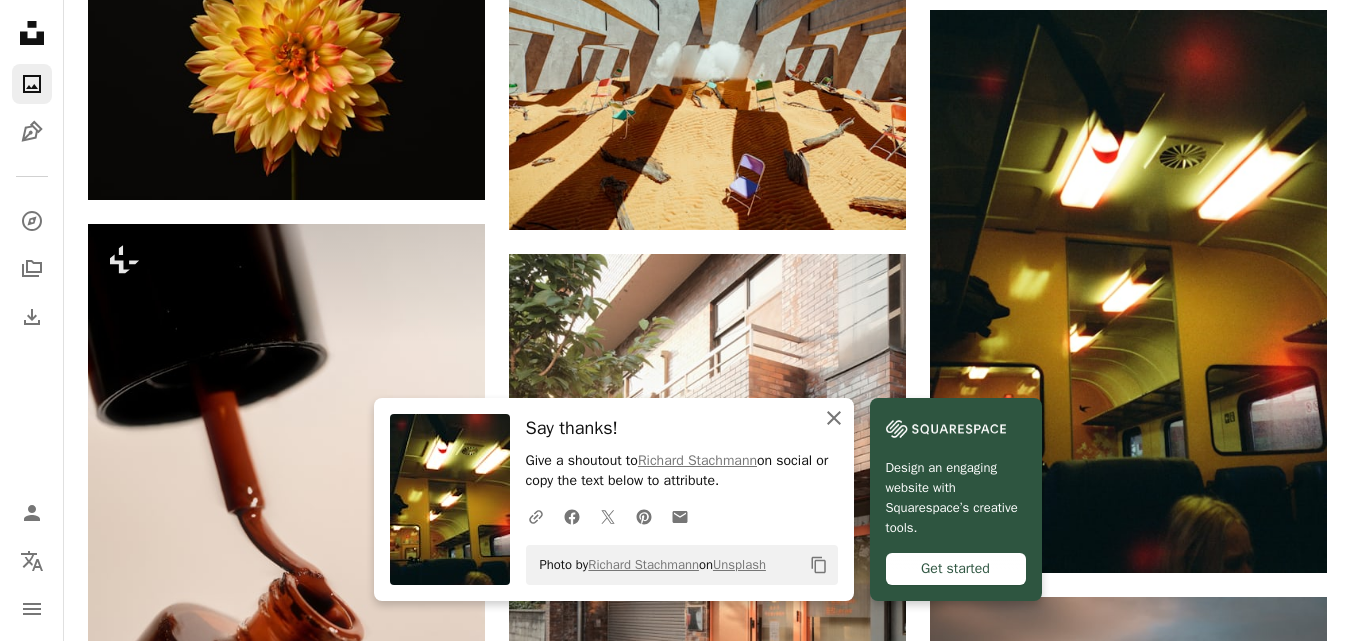 click on "An X shape" 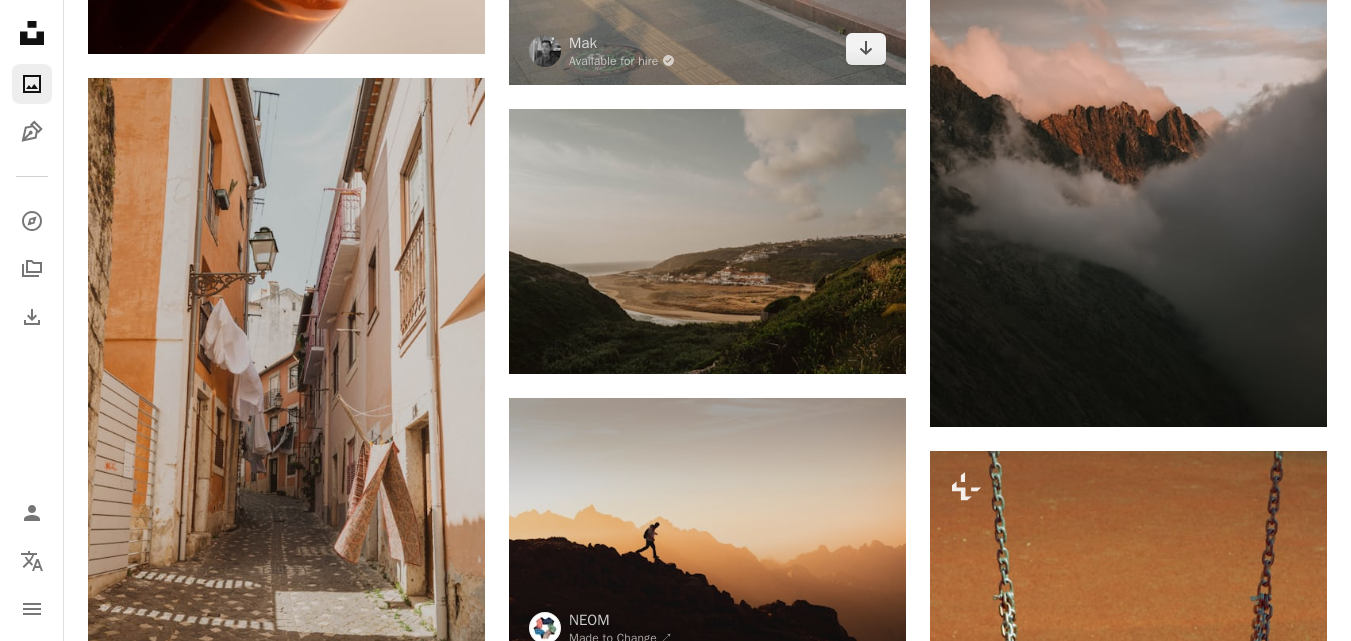 scroll, scrollTop: 5900, scrollLeft: 0, axis: vertical 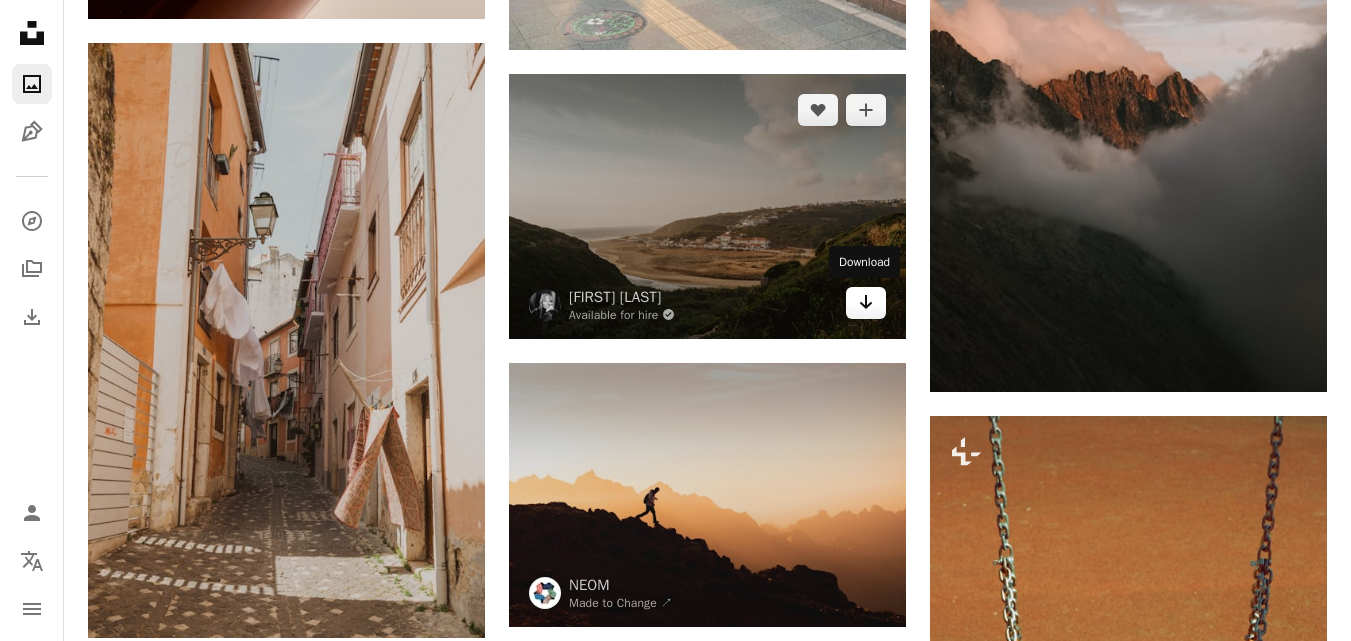 click on "Arrow pointing down" 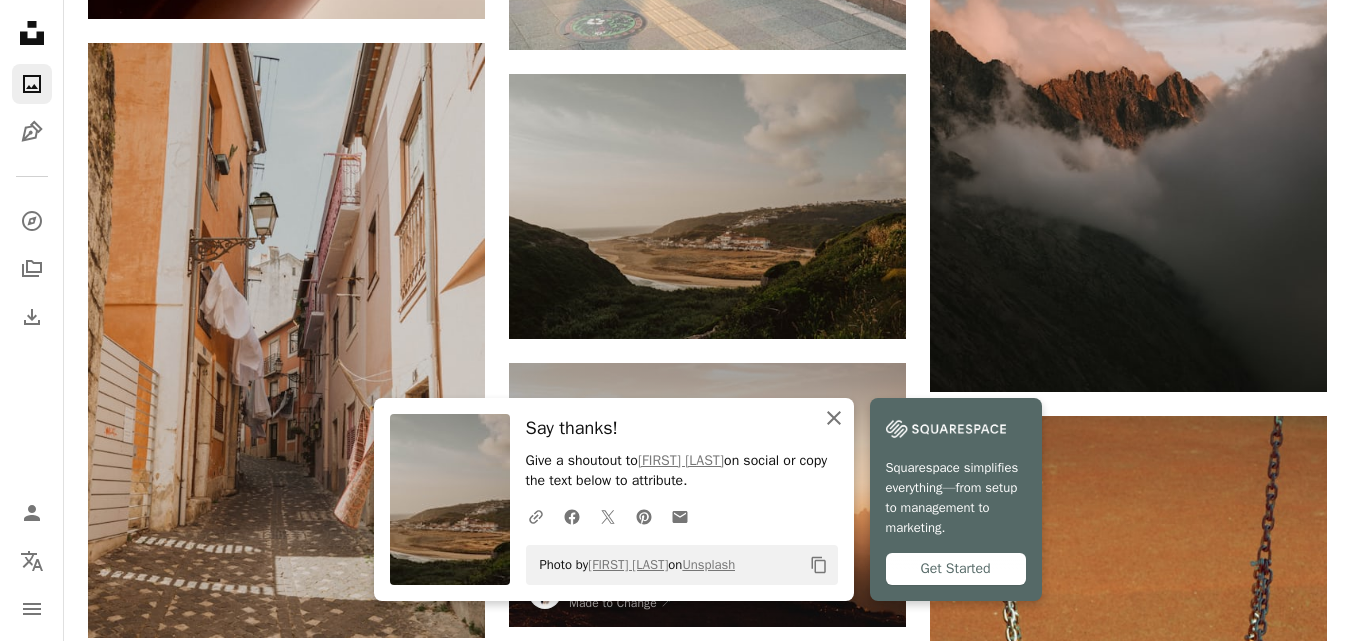 click on "An X shape" 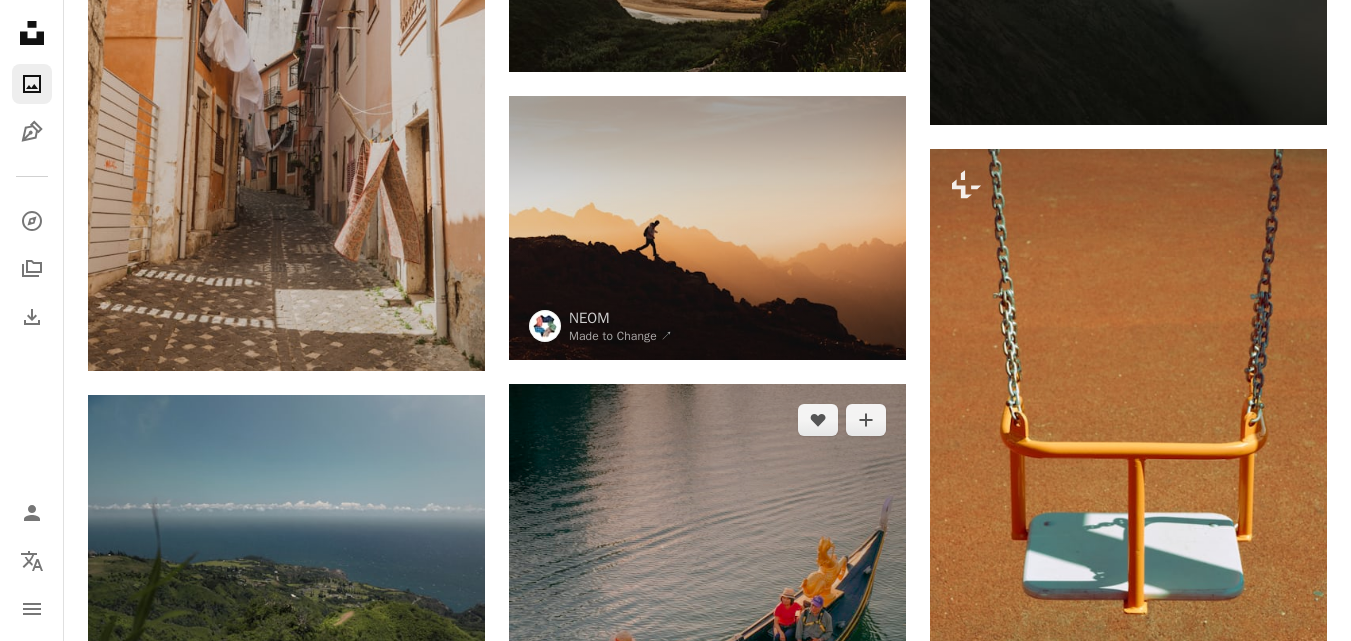 scroll, scrollTop: 6200, scrollLeft: 0, axis: vertical 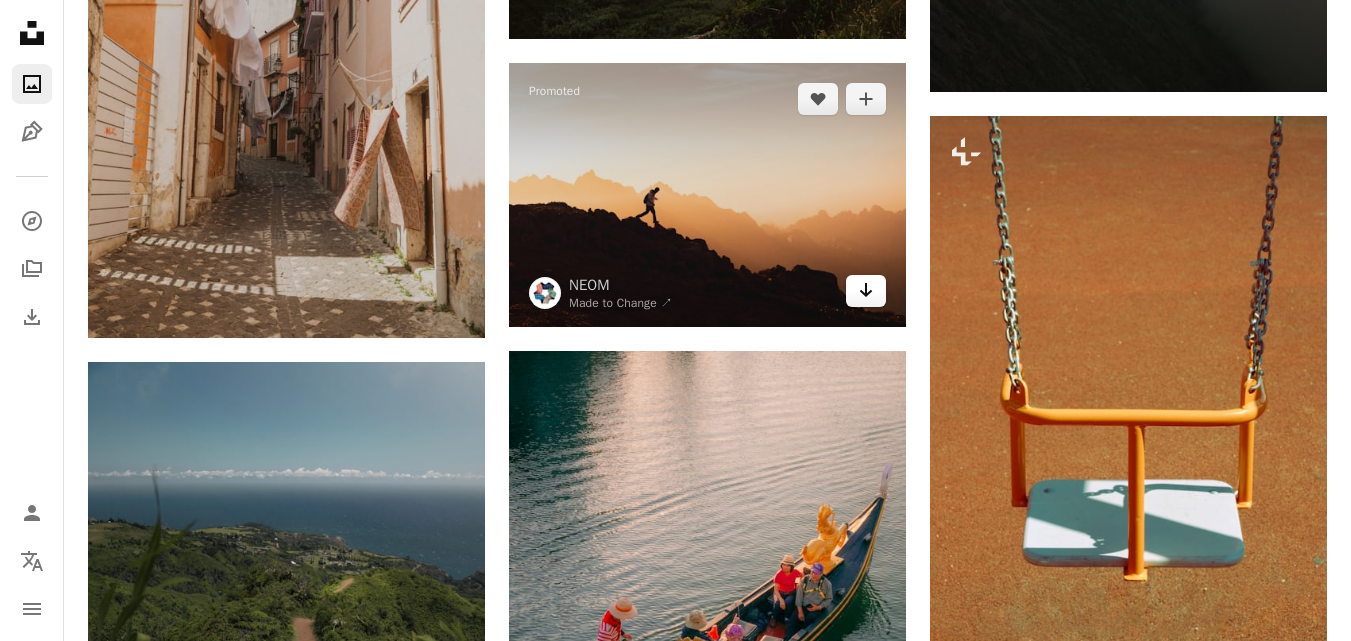 click on "Arrow pointing down" at bounding box center [866, 291] 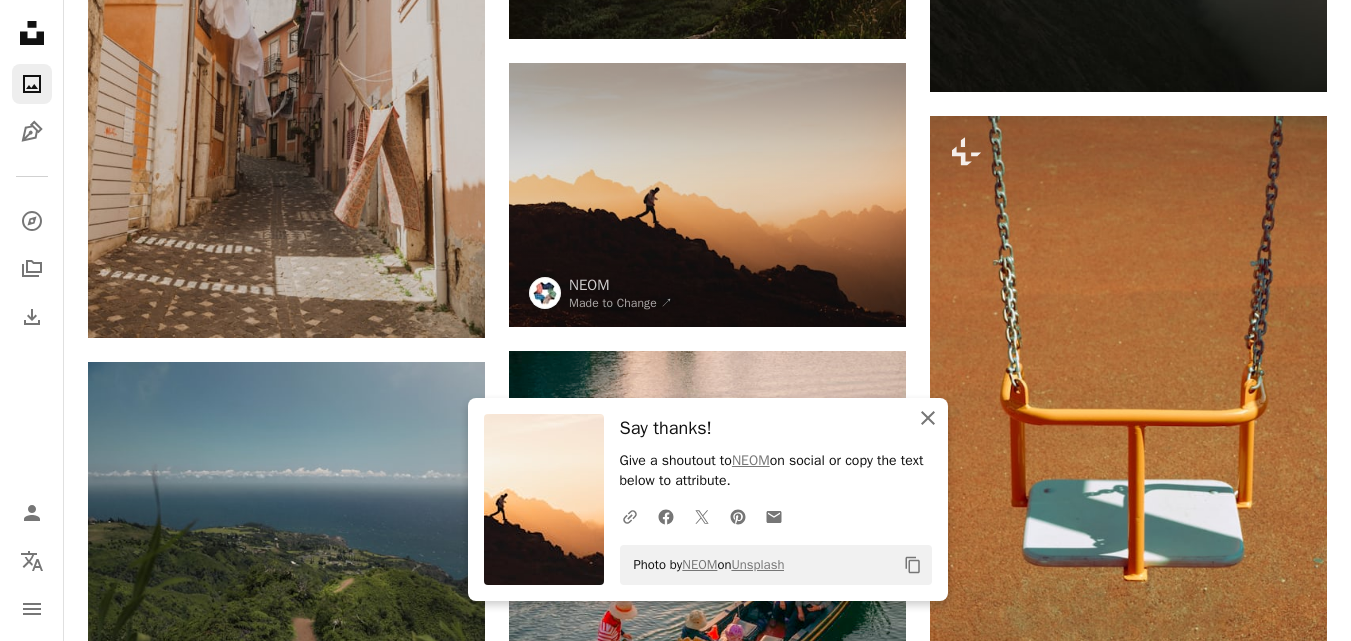 drag, startPoint x: 931, startPoint y: 421, endPoint x: 910, endPoint y: 418, distance: 21.213203 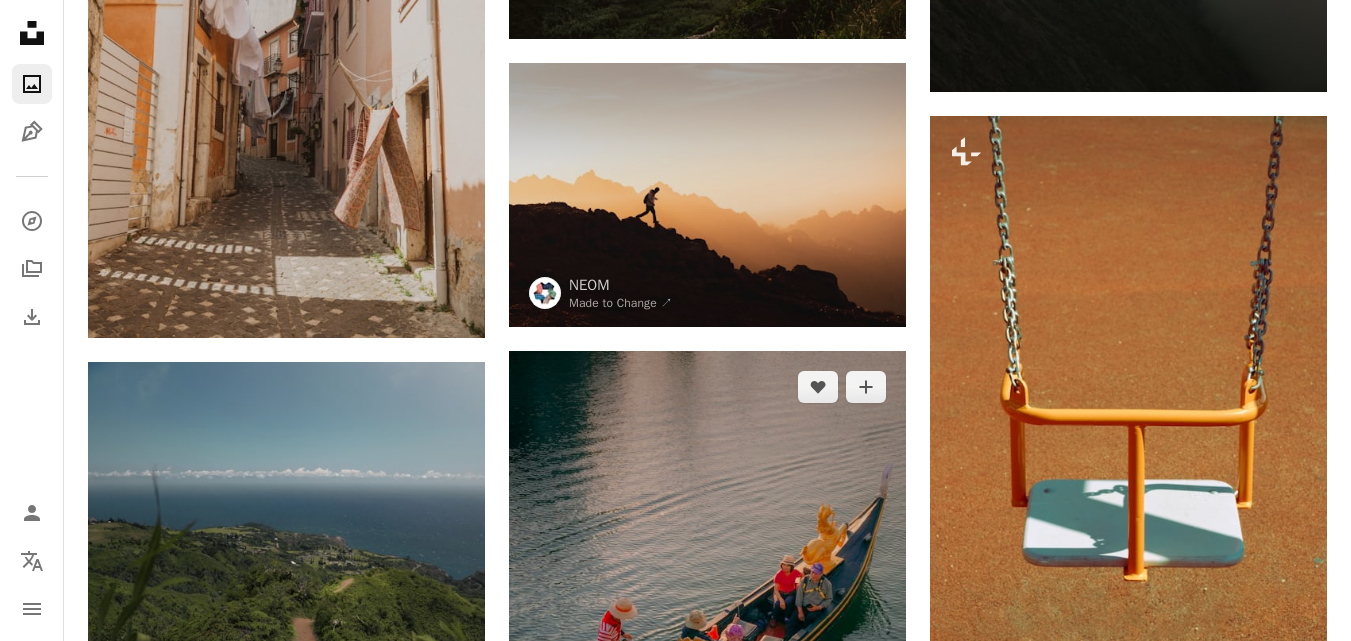 scroll, scrollTop: 6600, scrollLeft: 0, axis: vertical 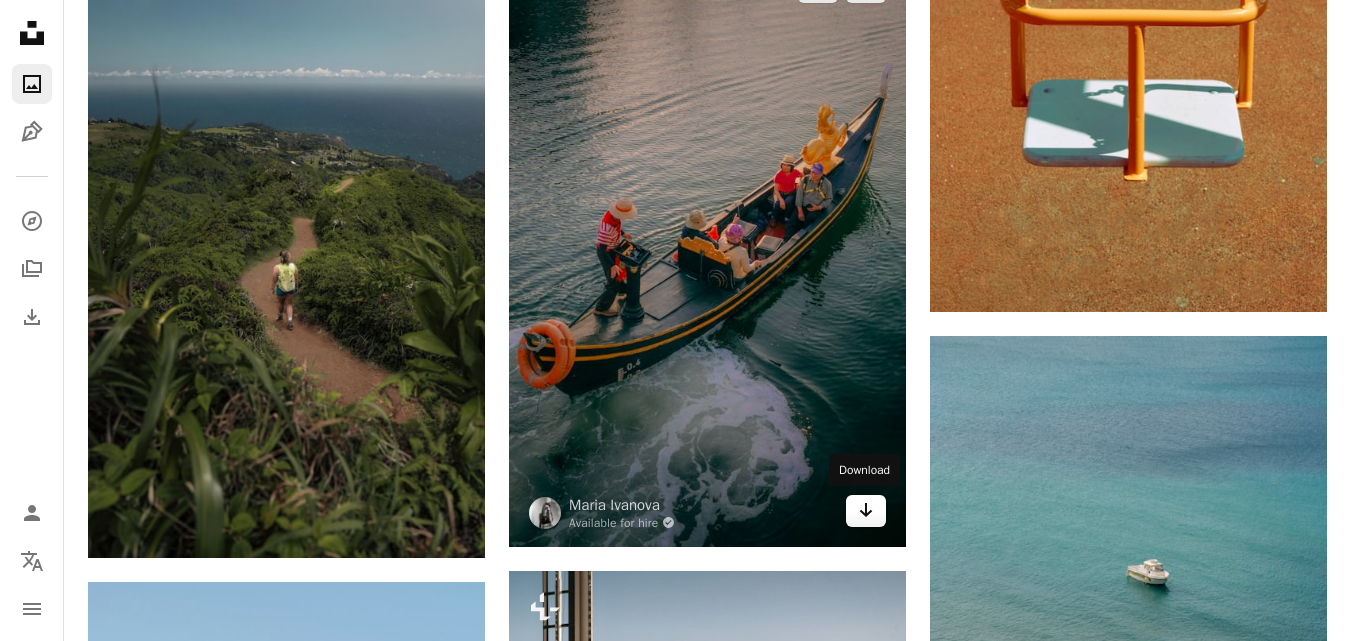click on "Arrow pointing down" at bounding box center [866, 511] 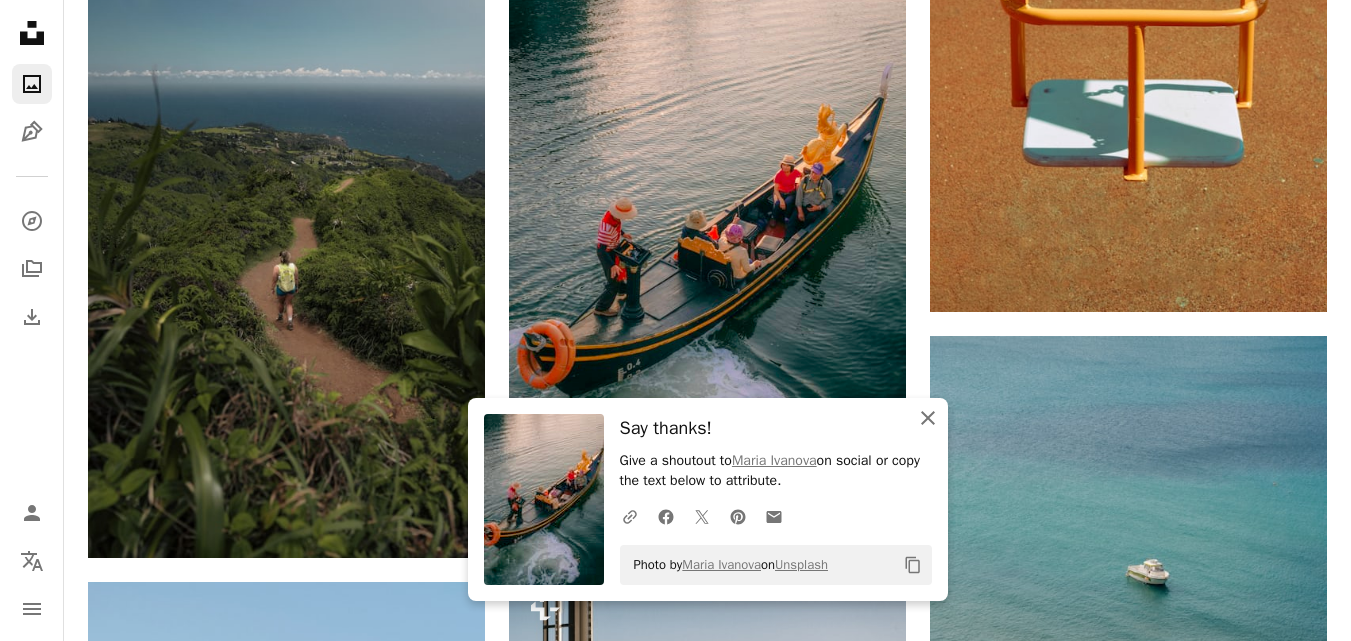 click on "An X shape" 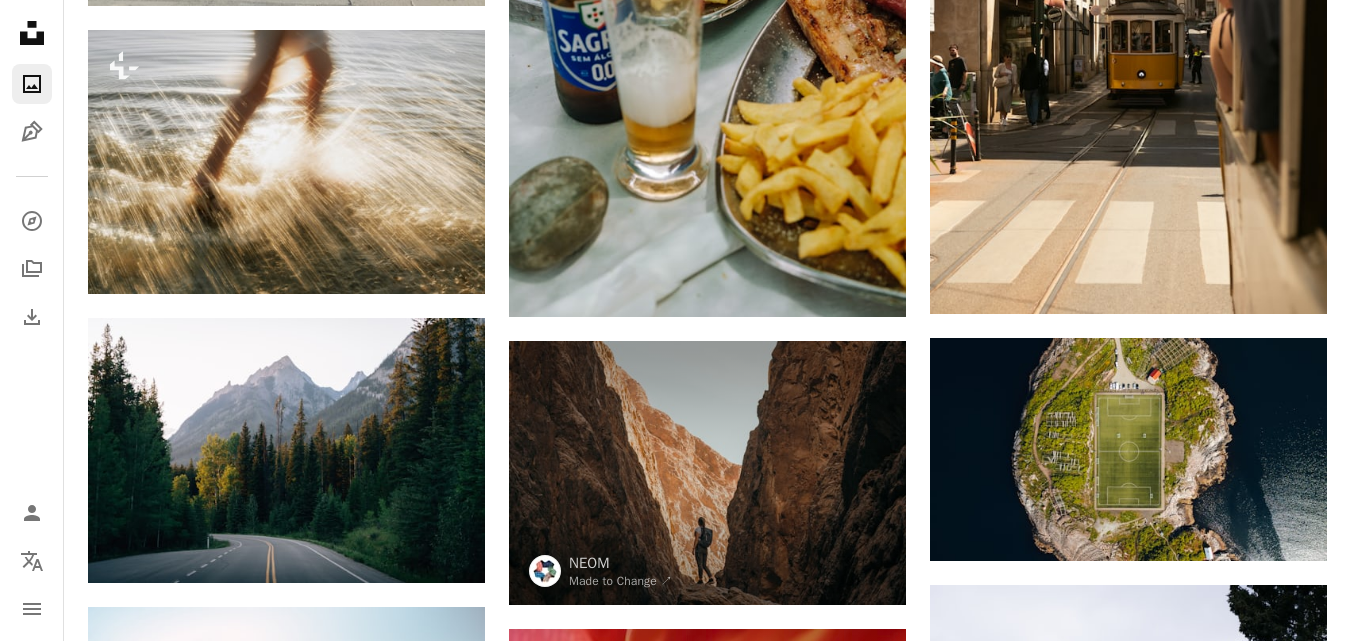 scroll, scrollTop: 7900, scrollLeft: 0, axis: vertical 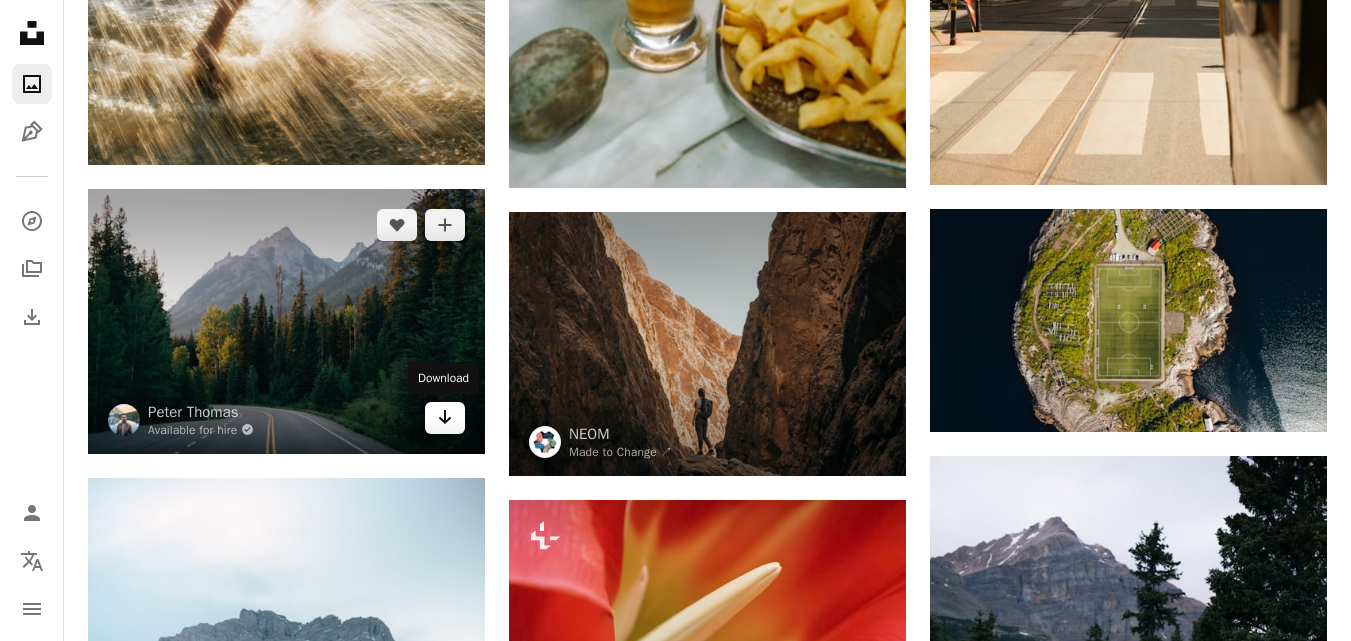 click on "Arrow pointing down" 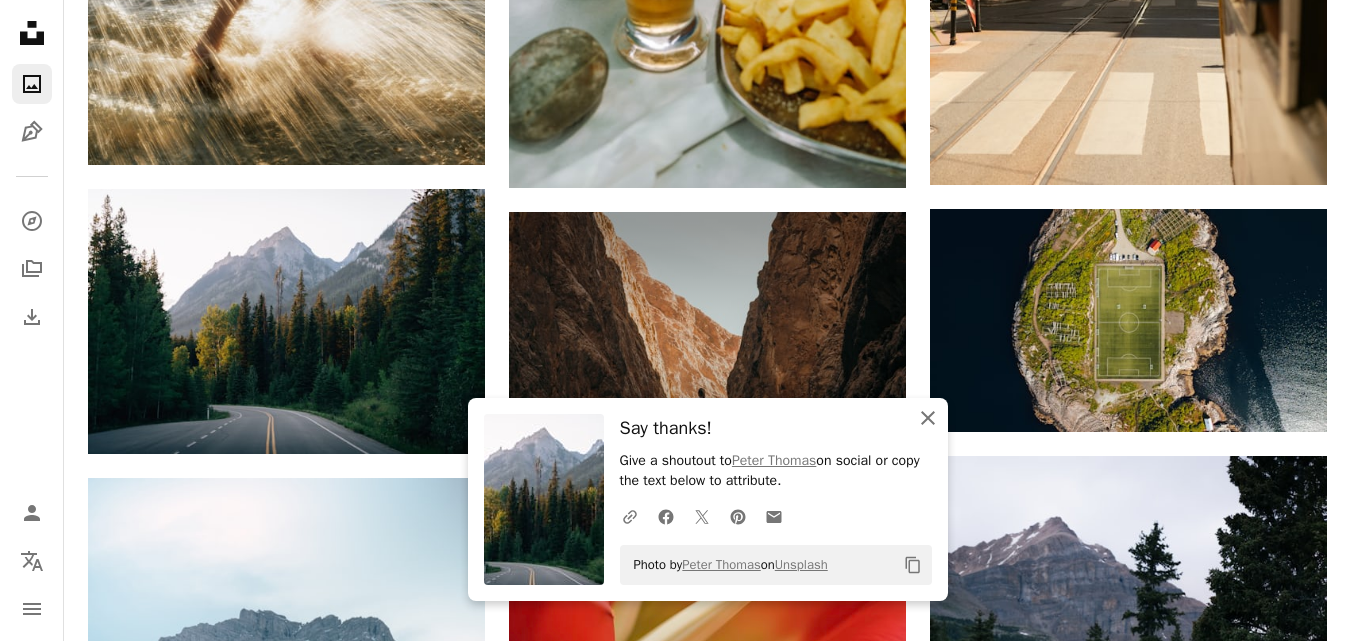 click on "An X shape" 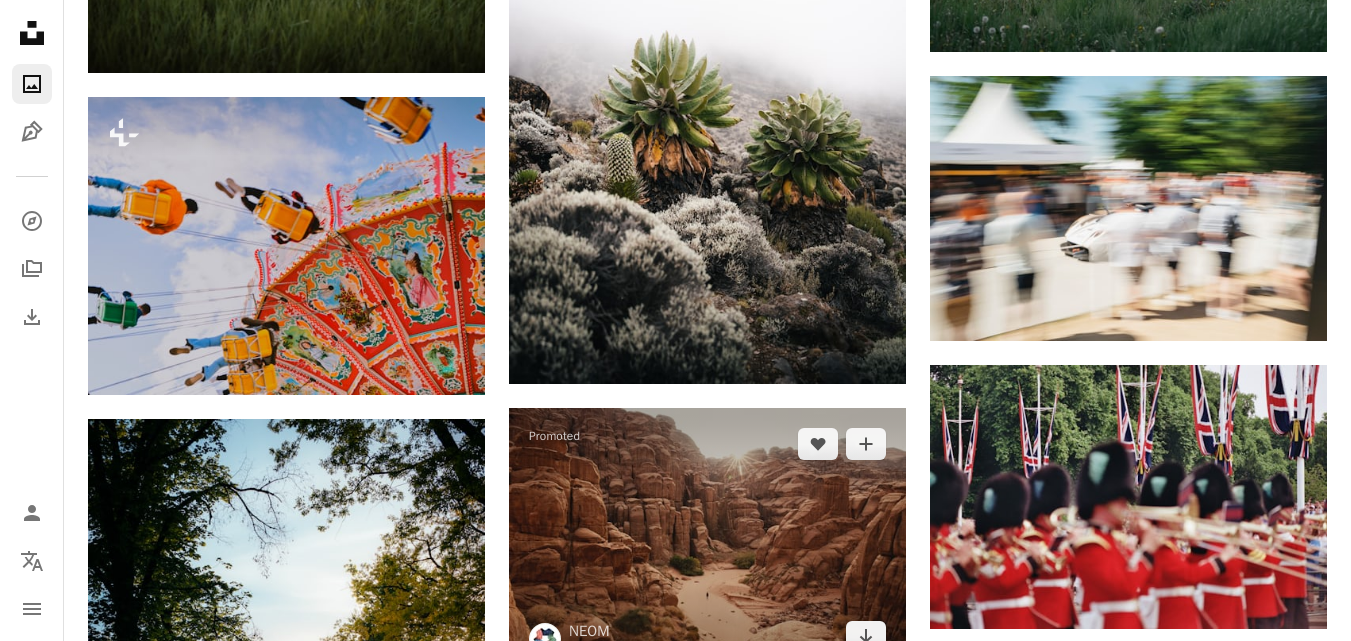 scroll, scrollTop: 9200, scrollLeft: 0, axis: vertical 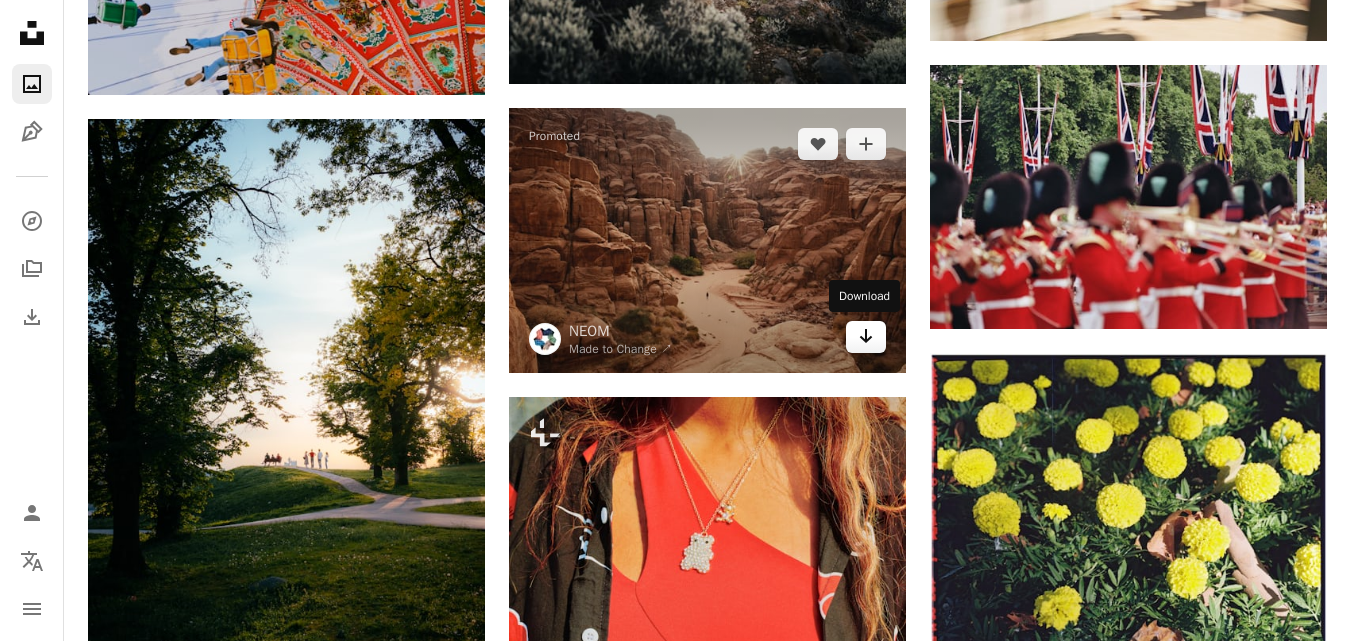 click on "Arrow pointing down" at bounding box center (866, 337) 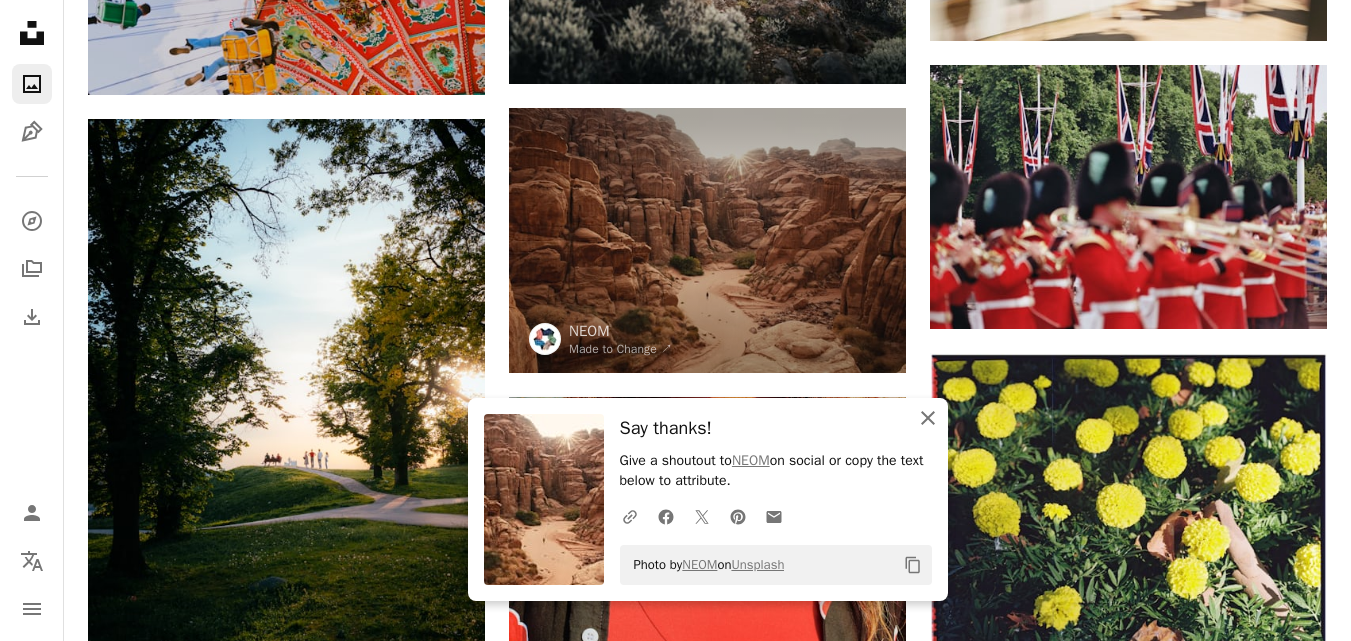 click on "An X shape" 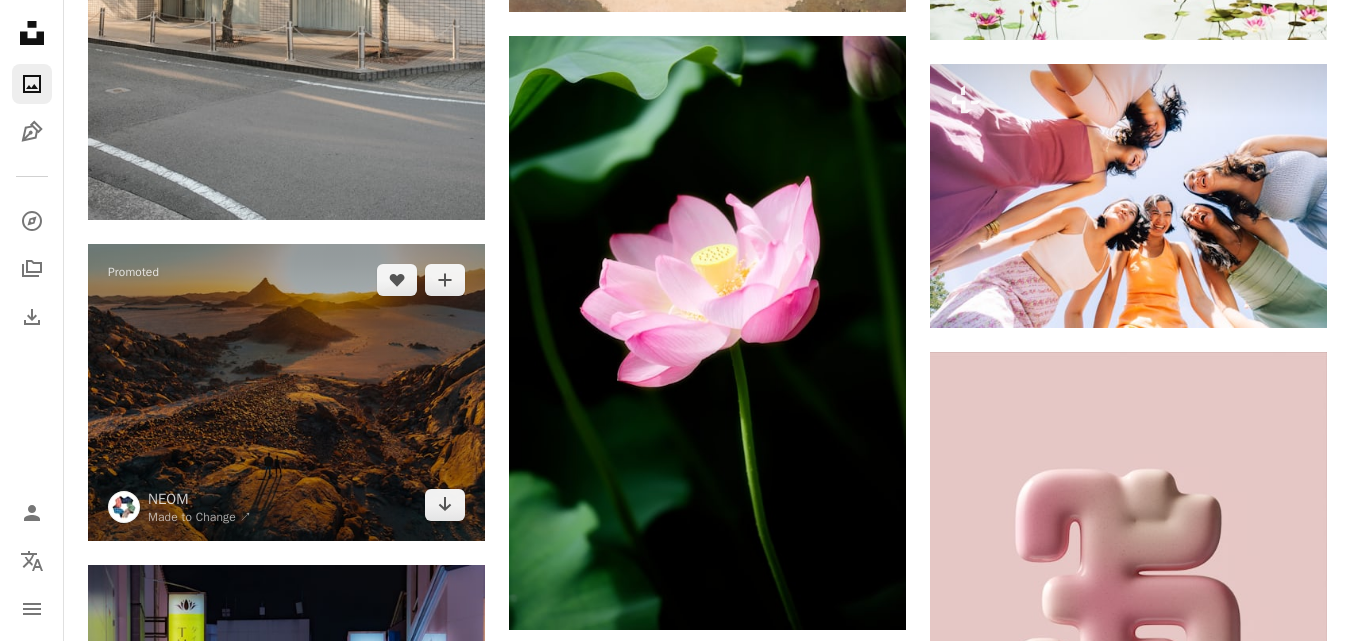 scroll, scrollTop: 13500, scrollLeft: 0, axis: vertical 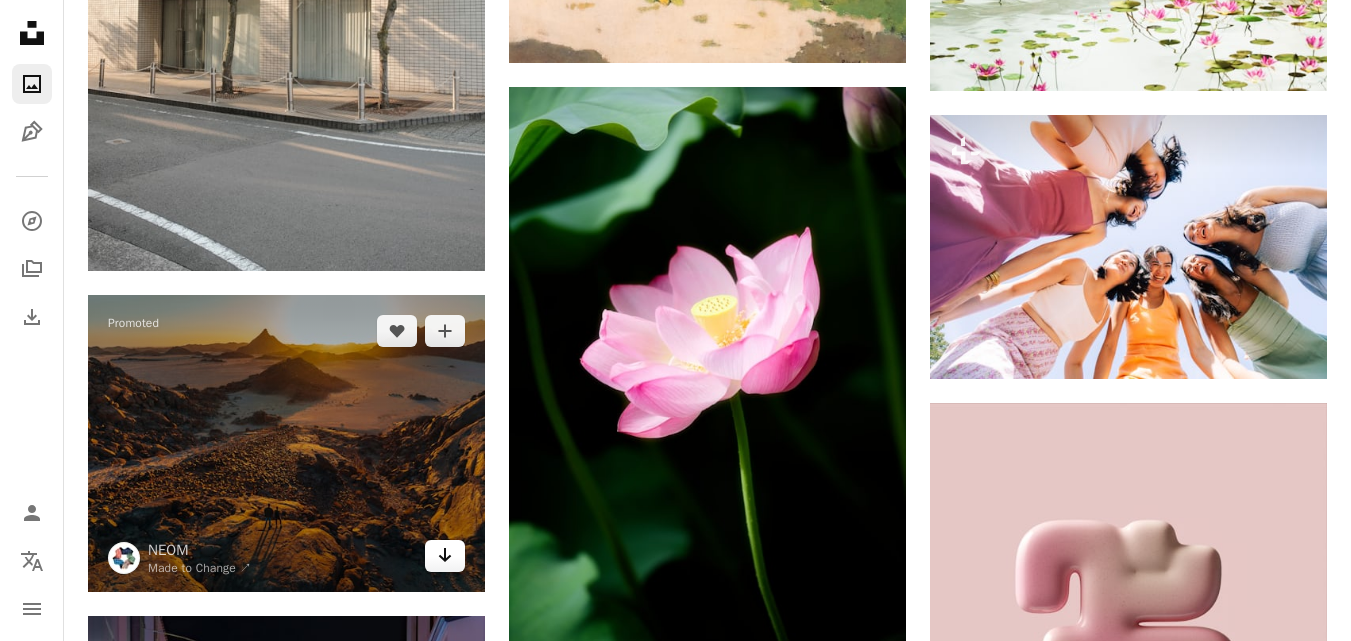 click on "Arrow pointing down" 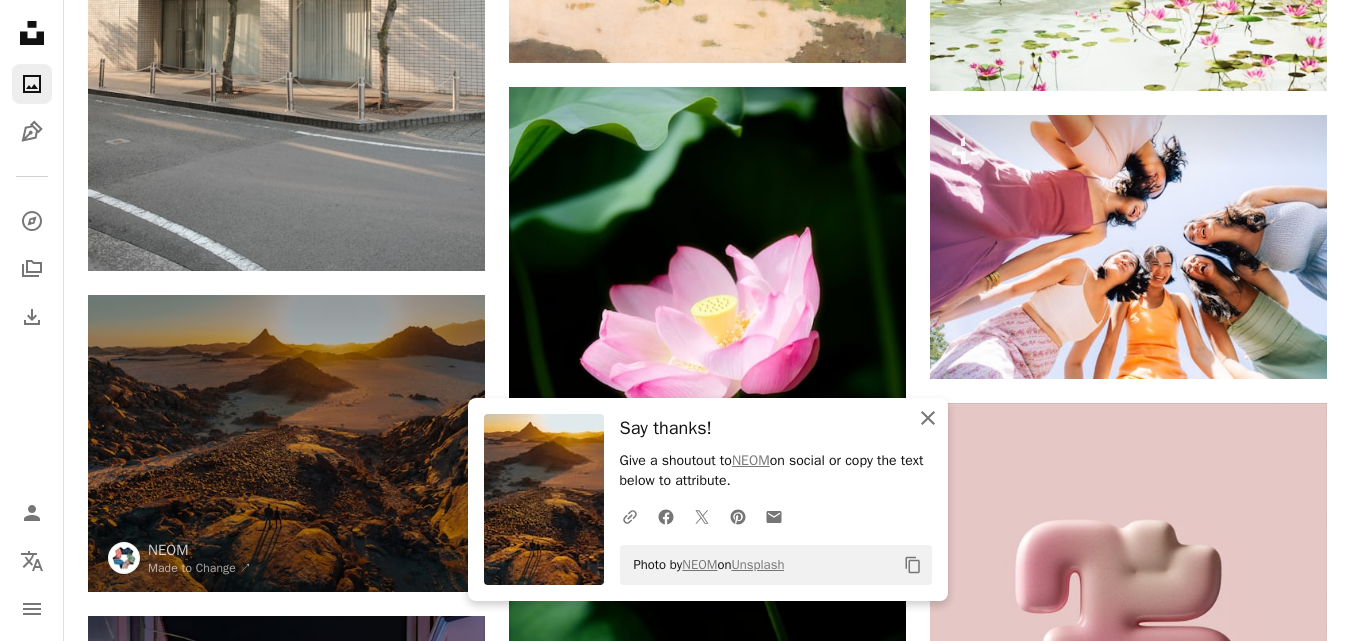 click on "An X shape" 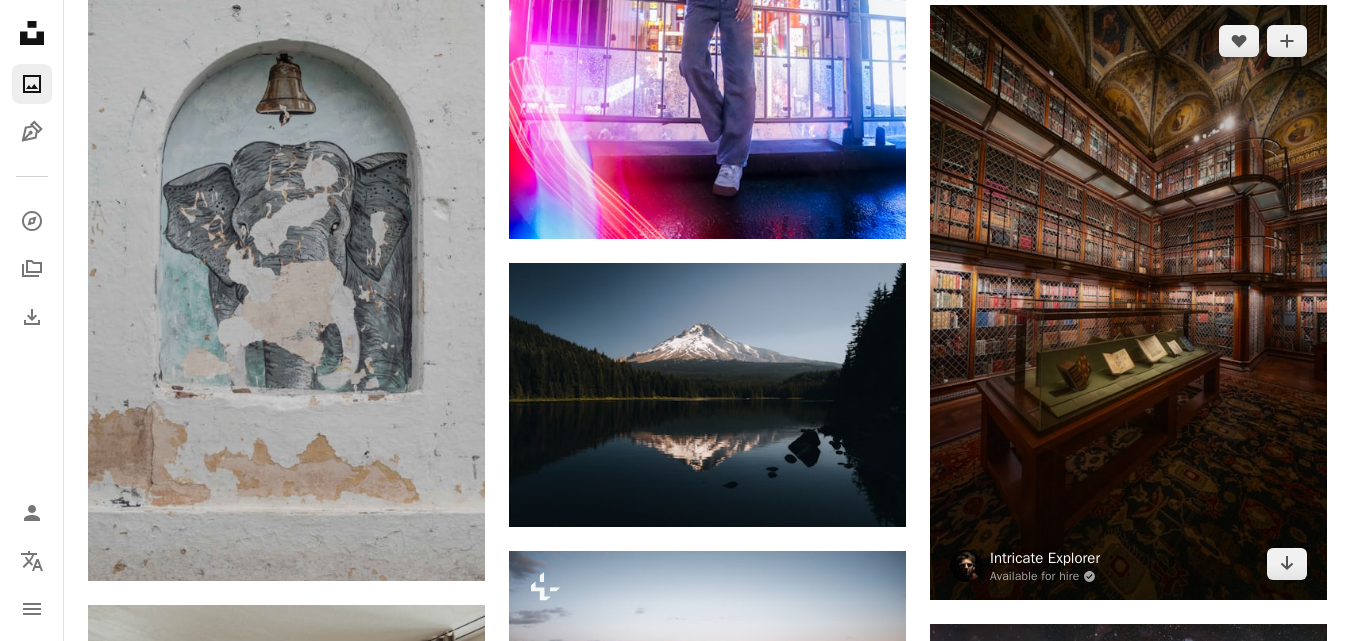 scroll, scrollTop: 16000, scrollLeft: 0, axis: vertical 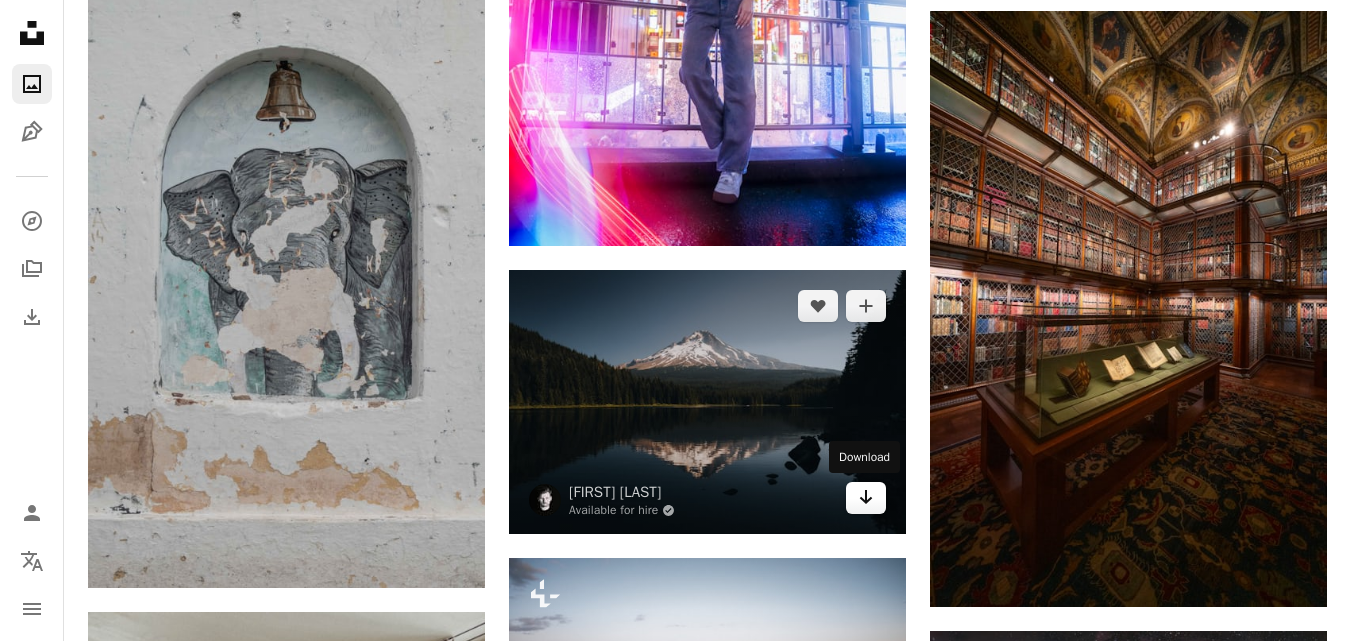 click on "Arrow pointing down" at bounding box center (866, 498) 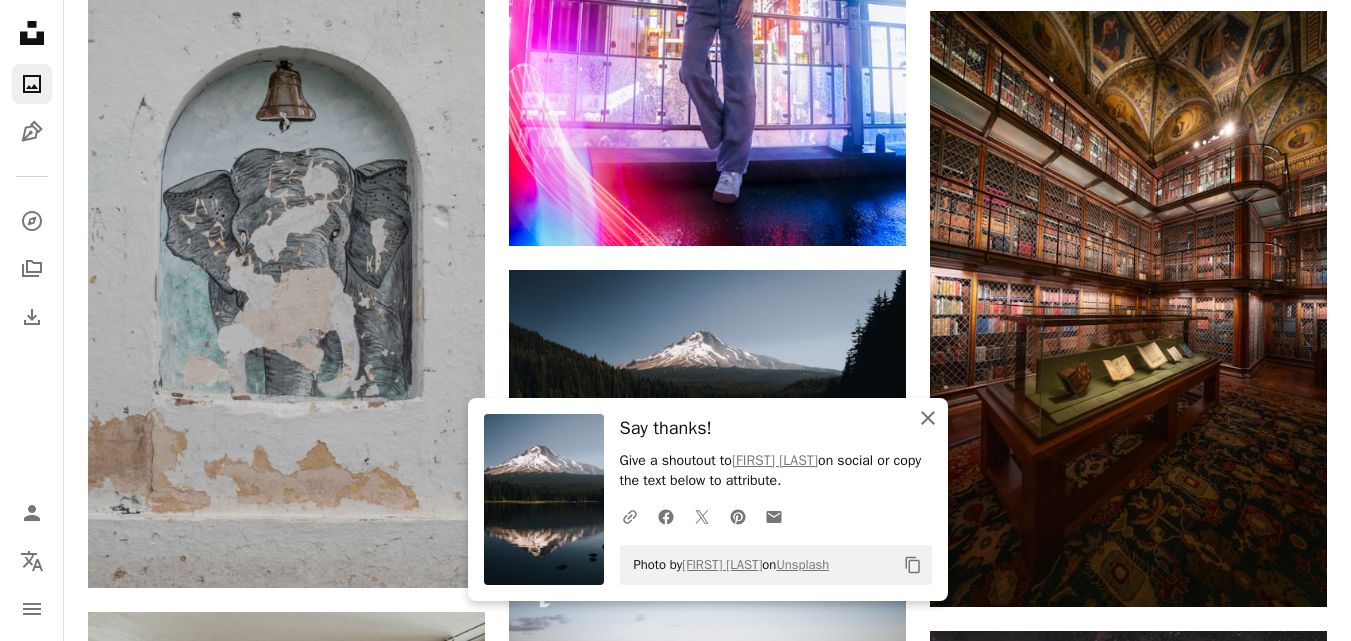 click on "An X shape" 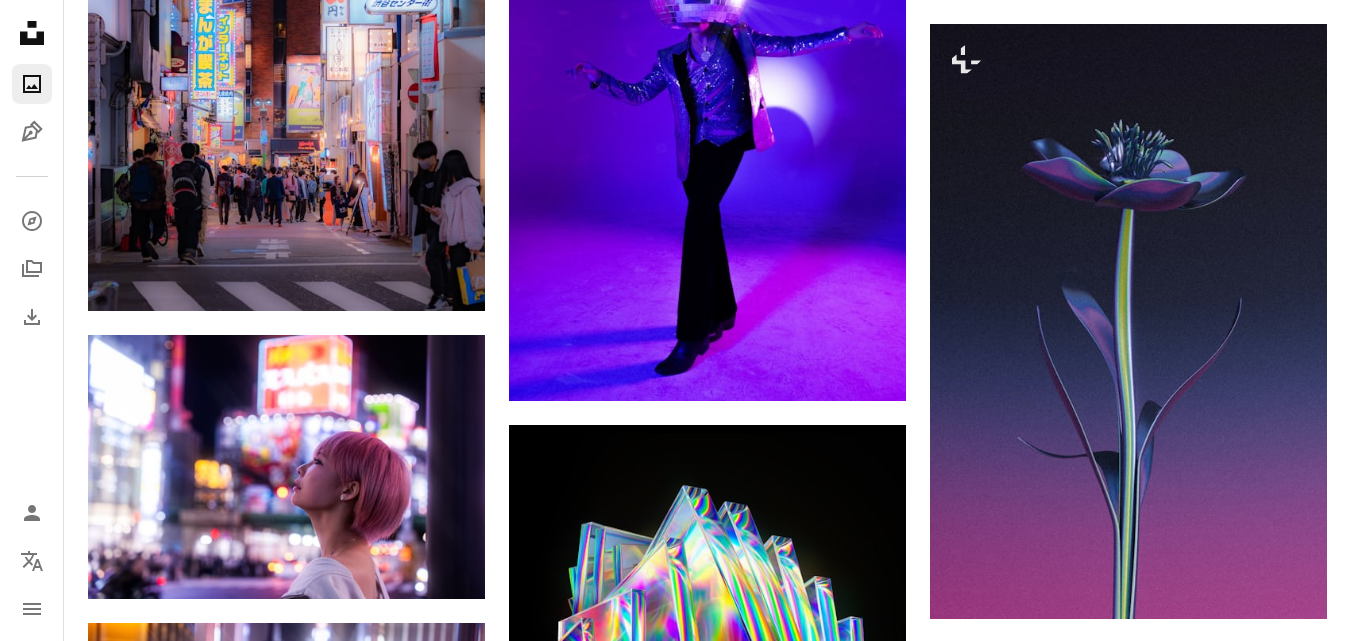 scroll, scrollTop: 14000, scrollLeft: 0, axis: vertical 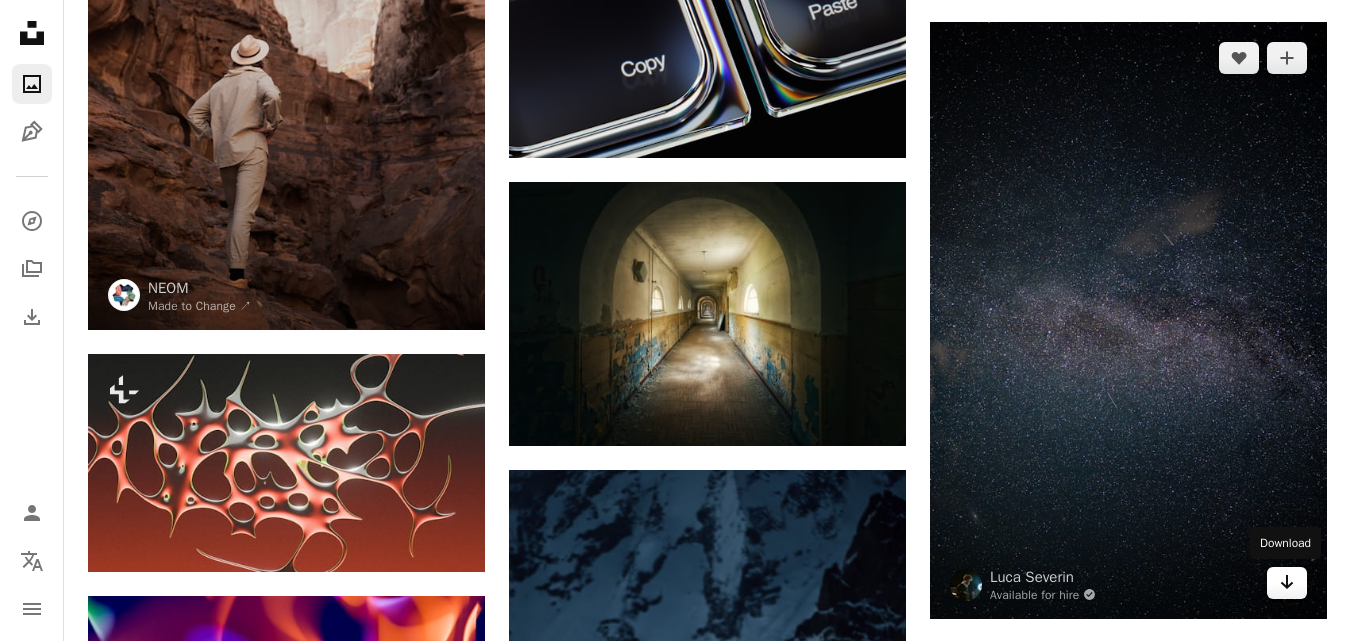 click on "Arrow pointing down" 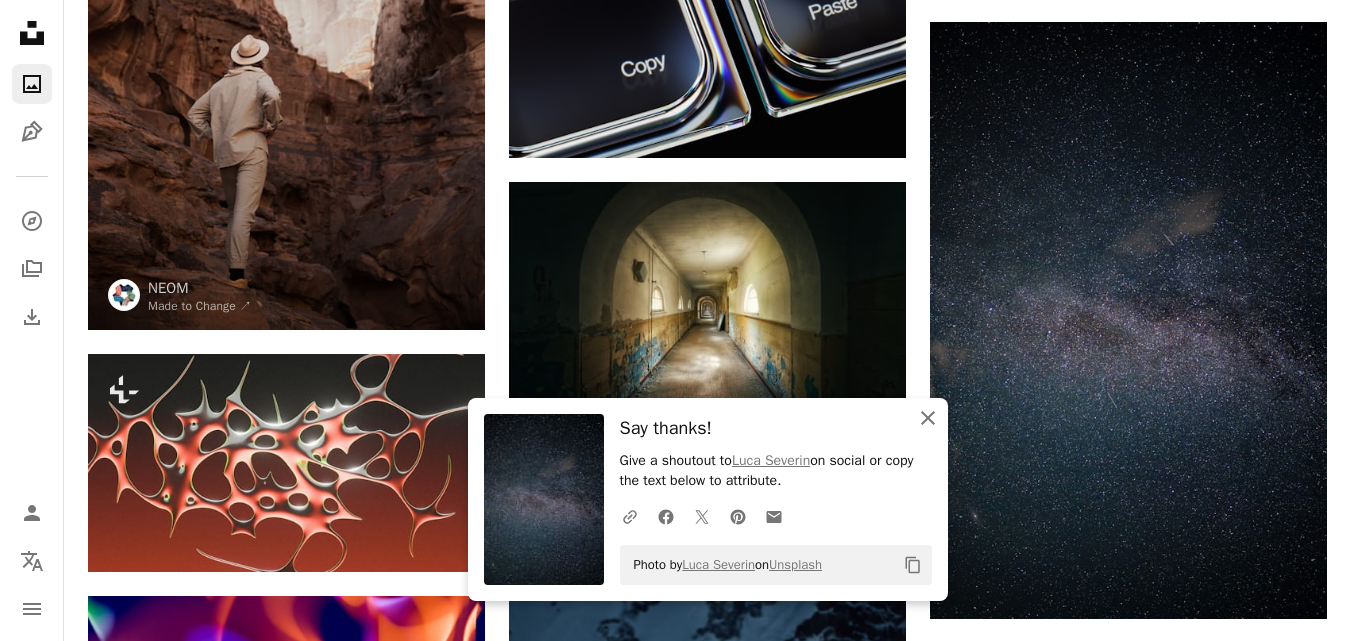 click 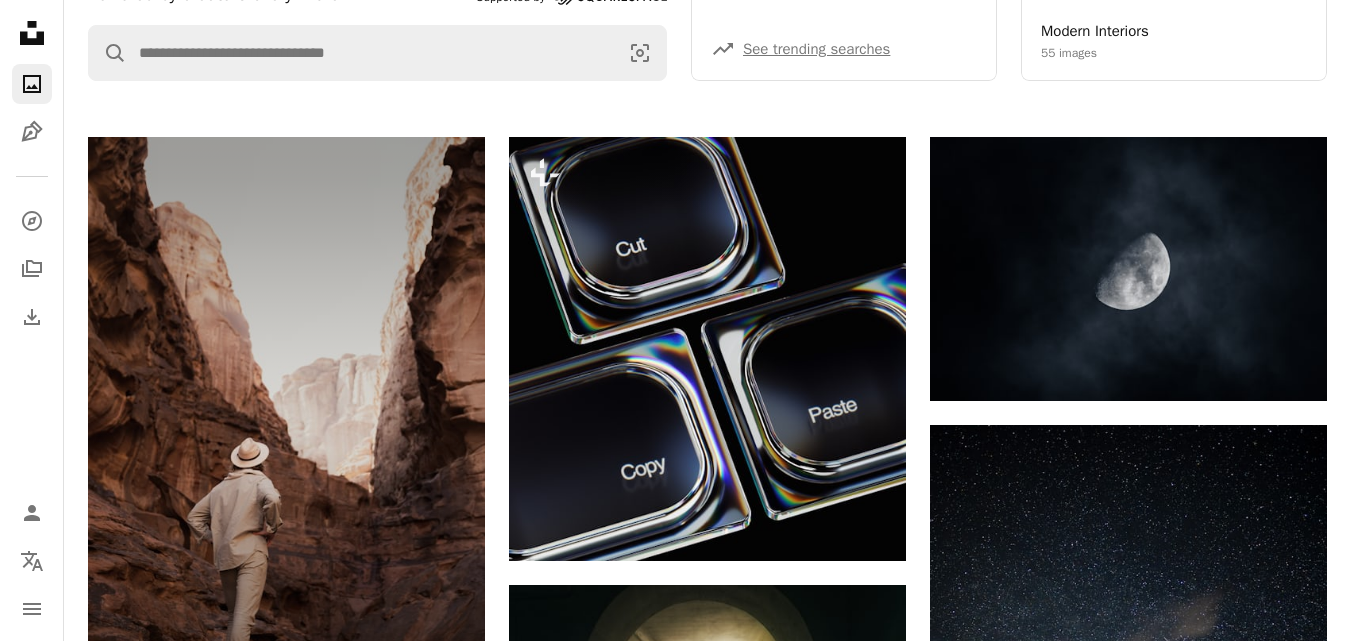 scroll, scrollTop: 0, scrollLeft: 0, axis: both 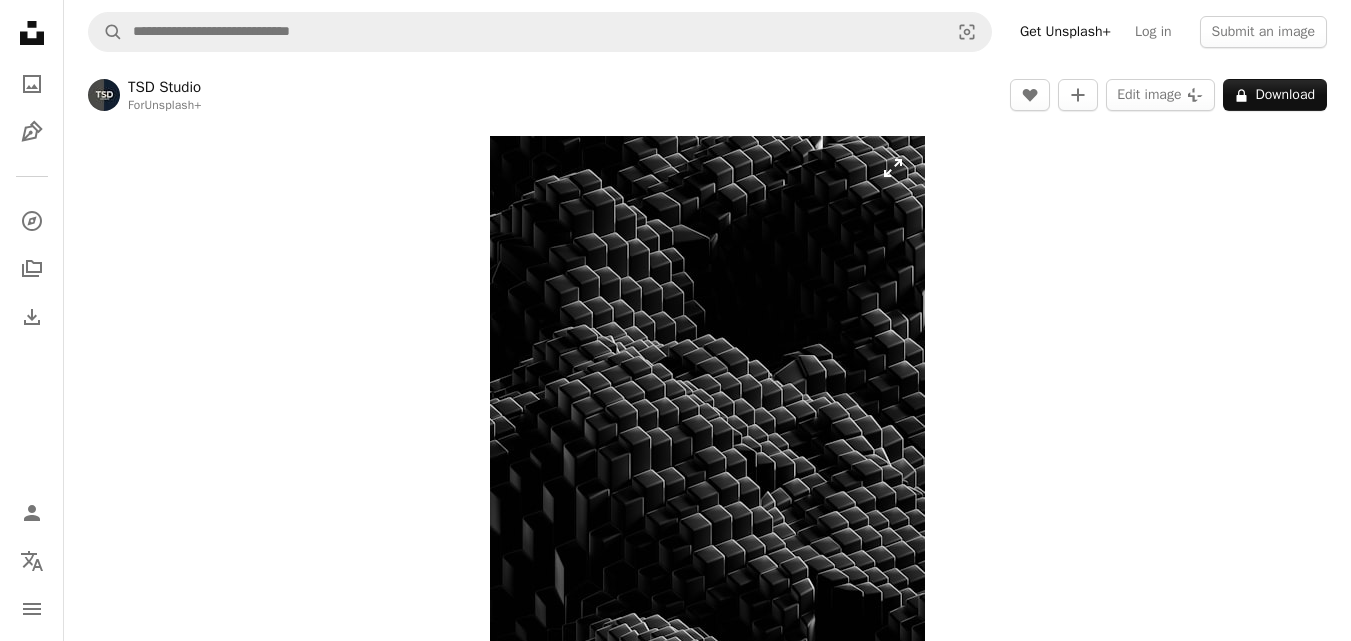 click at bounding box center [707, 426] 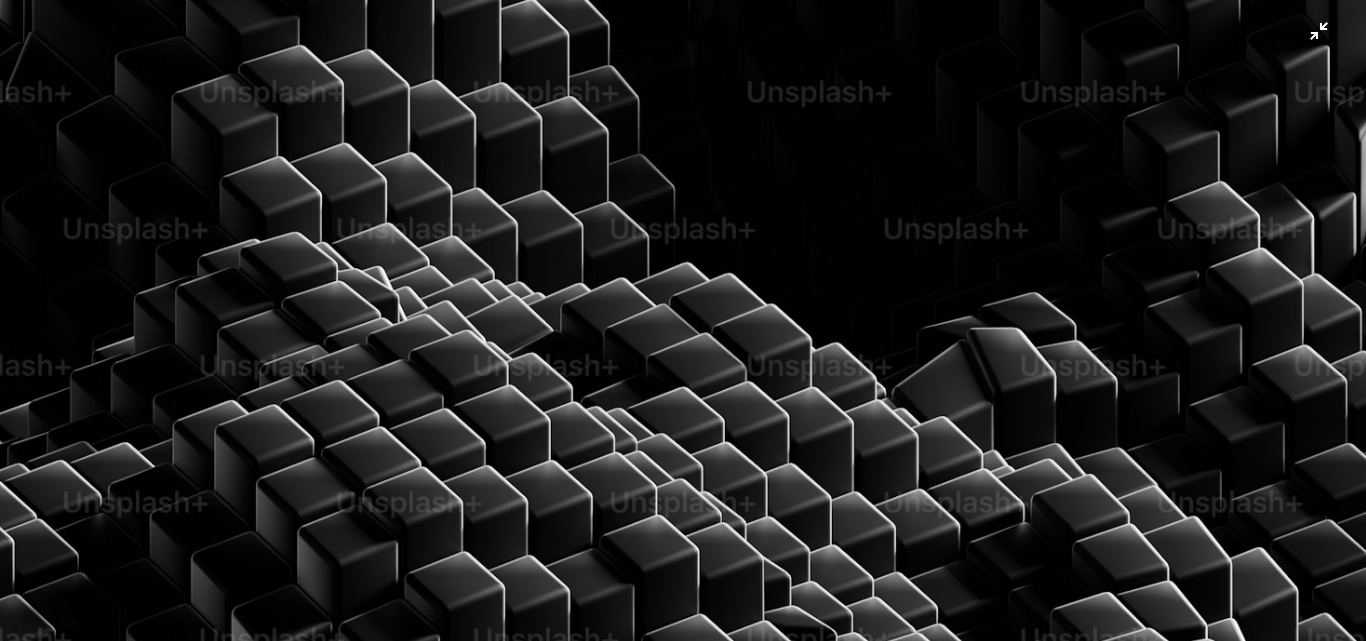 scroll, scrollTop: 272, scrollLeft: 0, axis: vertical 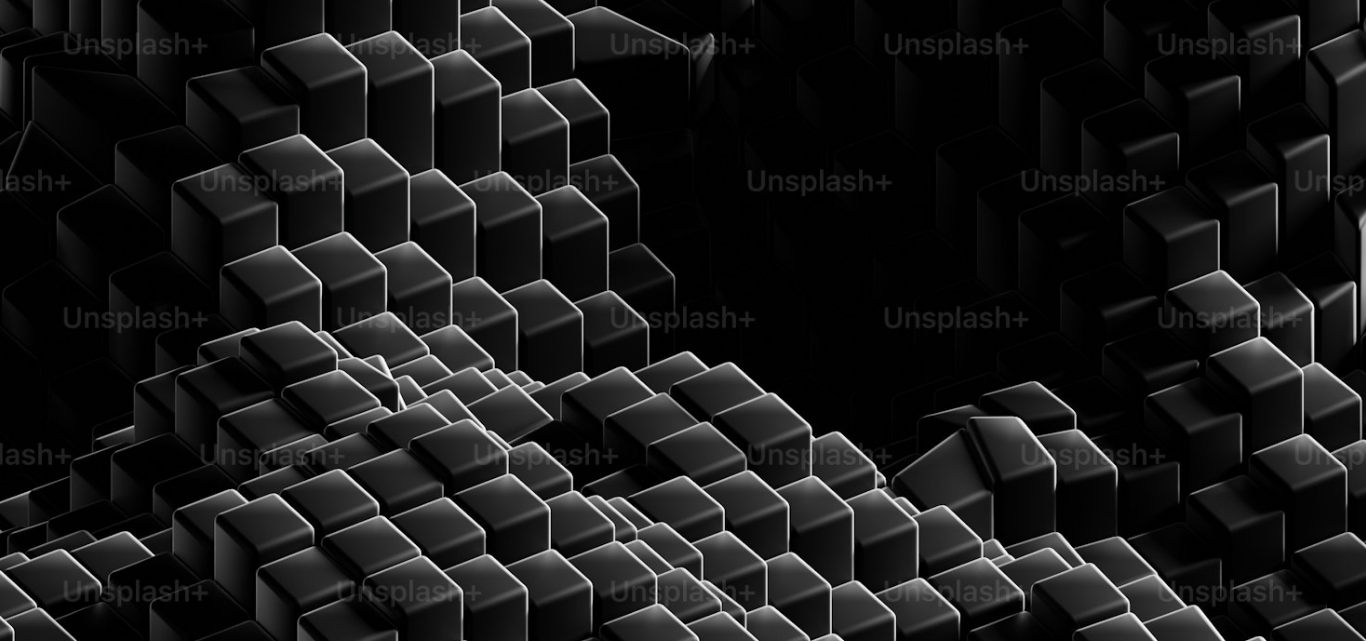 drag, startPoint x: 987, startPoint y: 200, endPoint x: 947, endPoint y: 174, distance: 47.707443 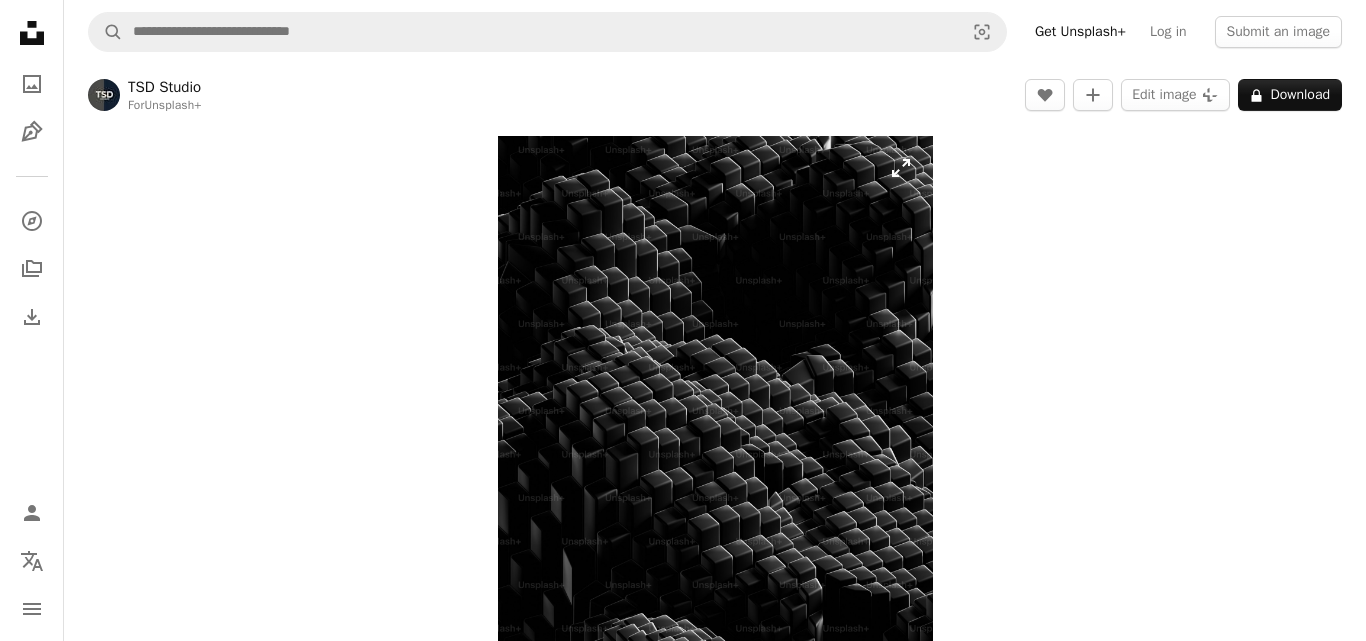 scroll, scrollTop: 75, scrollLeft: 0, axis: vertical 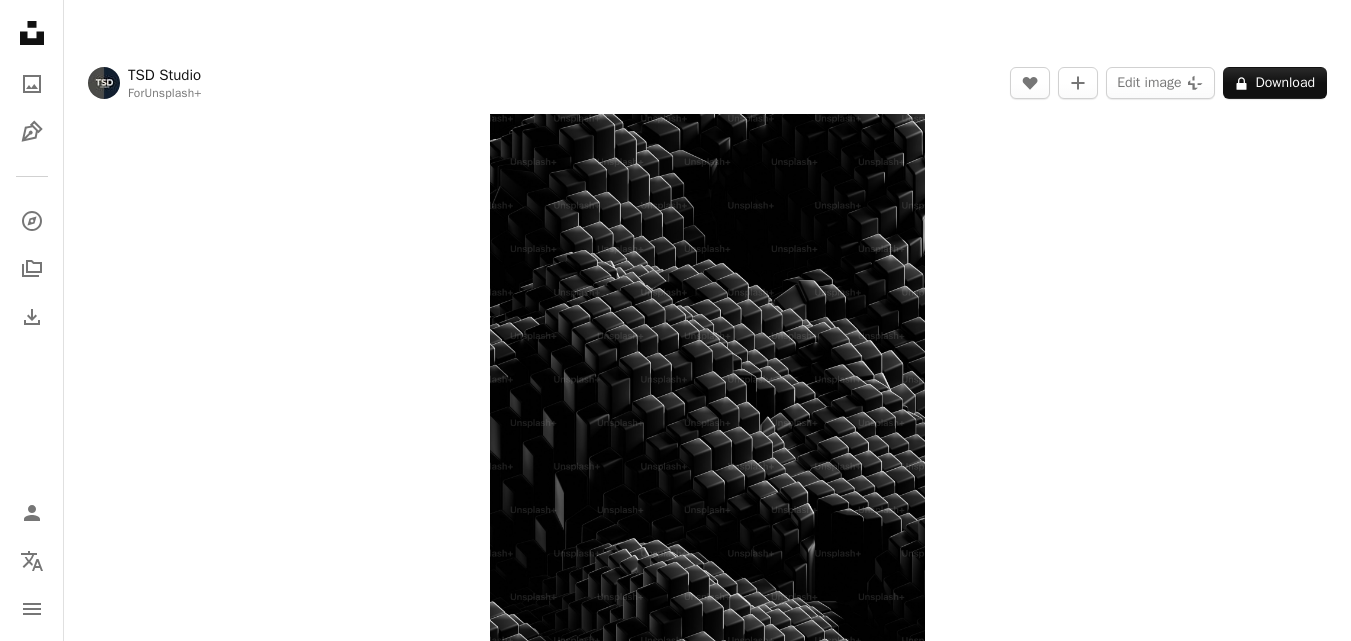 click at bounding box center [707, 351] 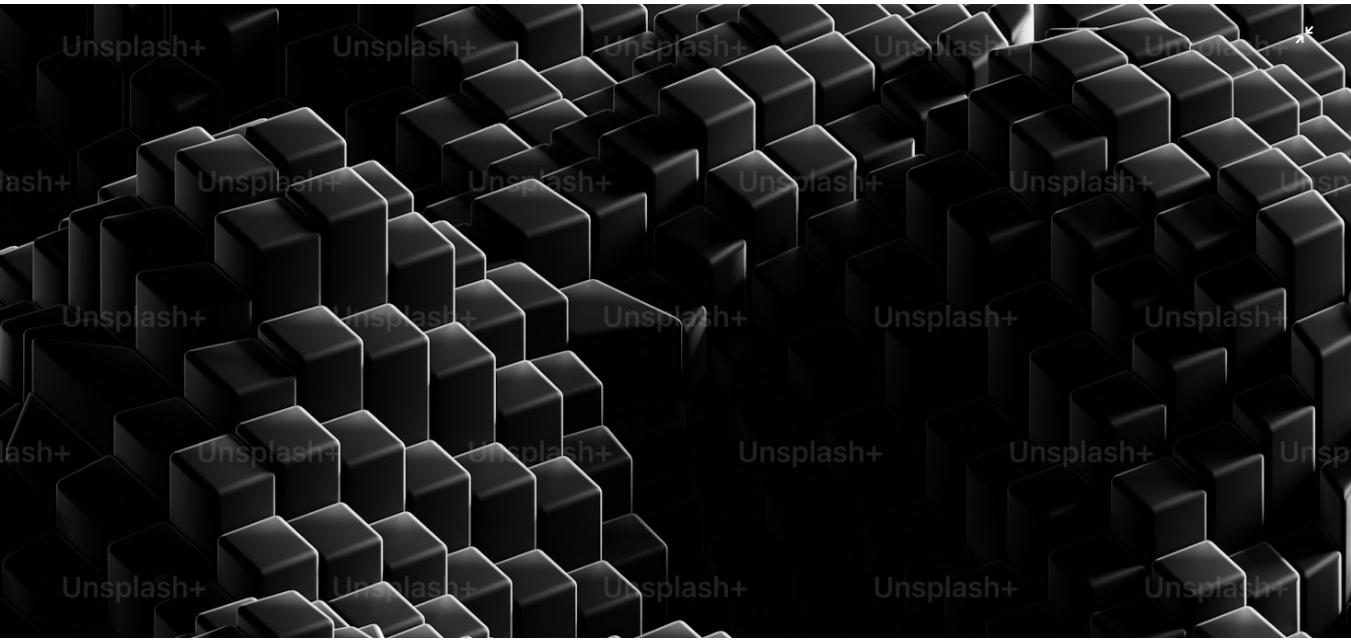 scroll, scrollTop: 572, scrollLeft: 0, axis: vertical 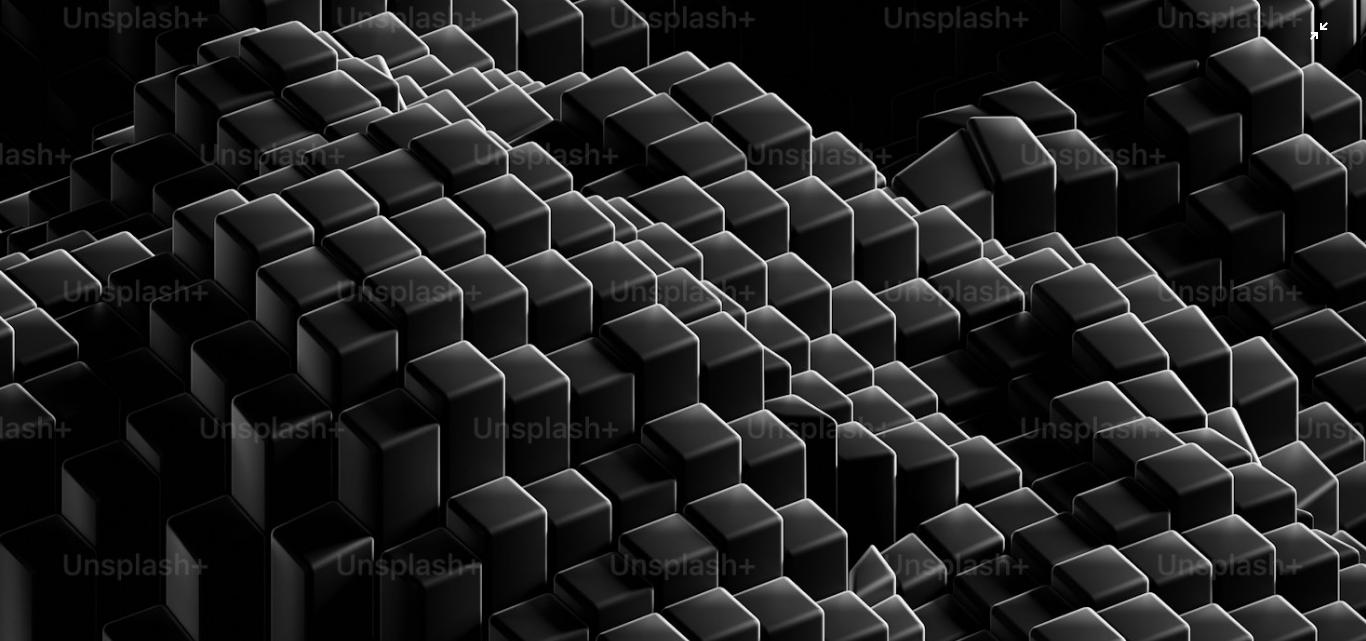 click at bounding box center (683, 339) 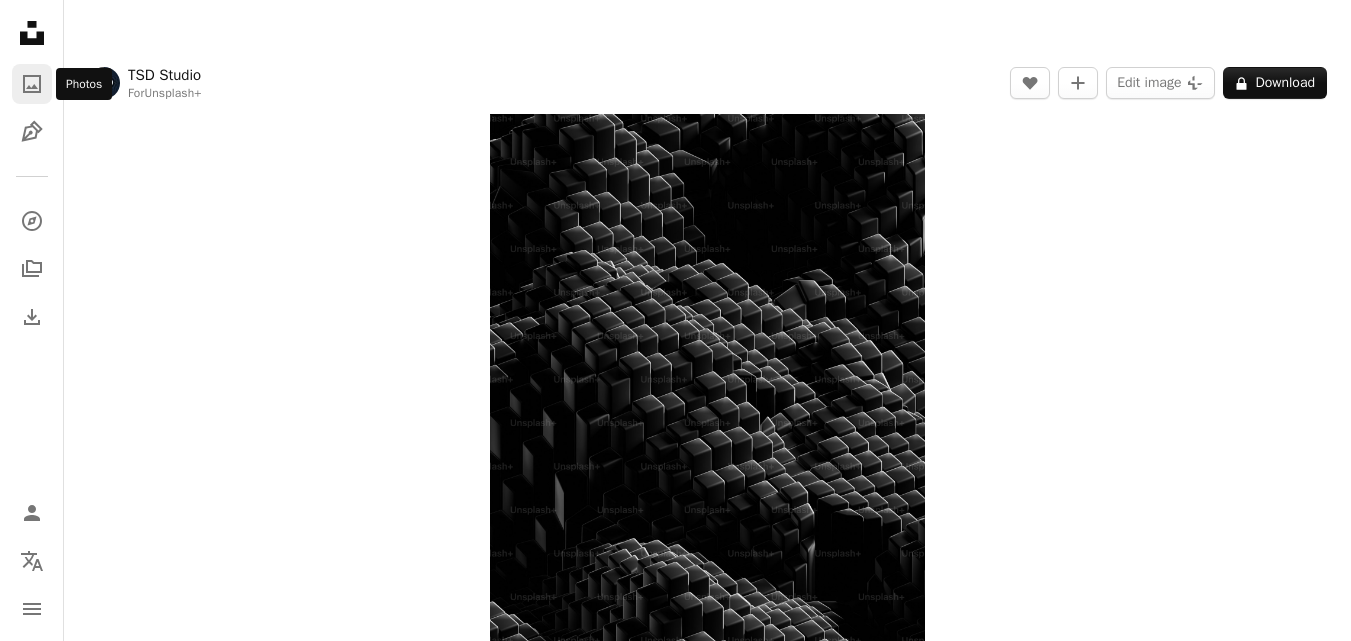 click on "A photo" 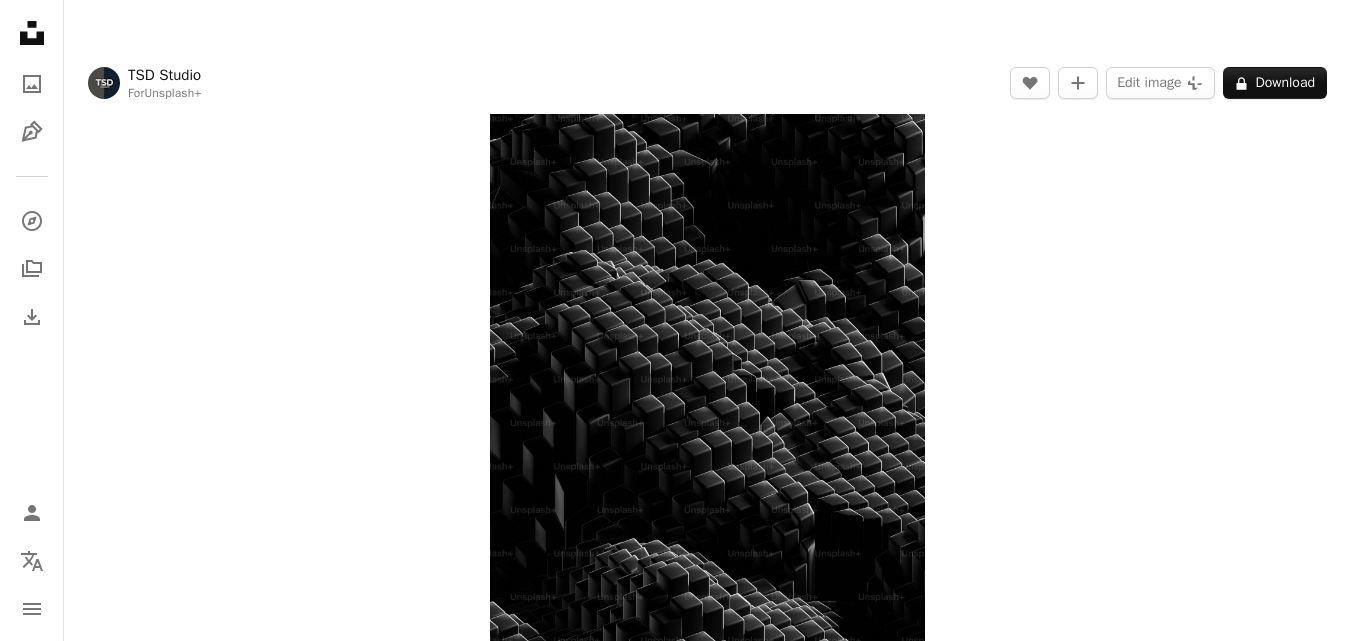 click on "Unsplash logo Unsplash Home A photo Pen Tool A compass A stack of folders Download Person Localization icon navigation menu" at bounding box center (32, 320) 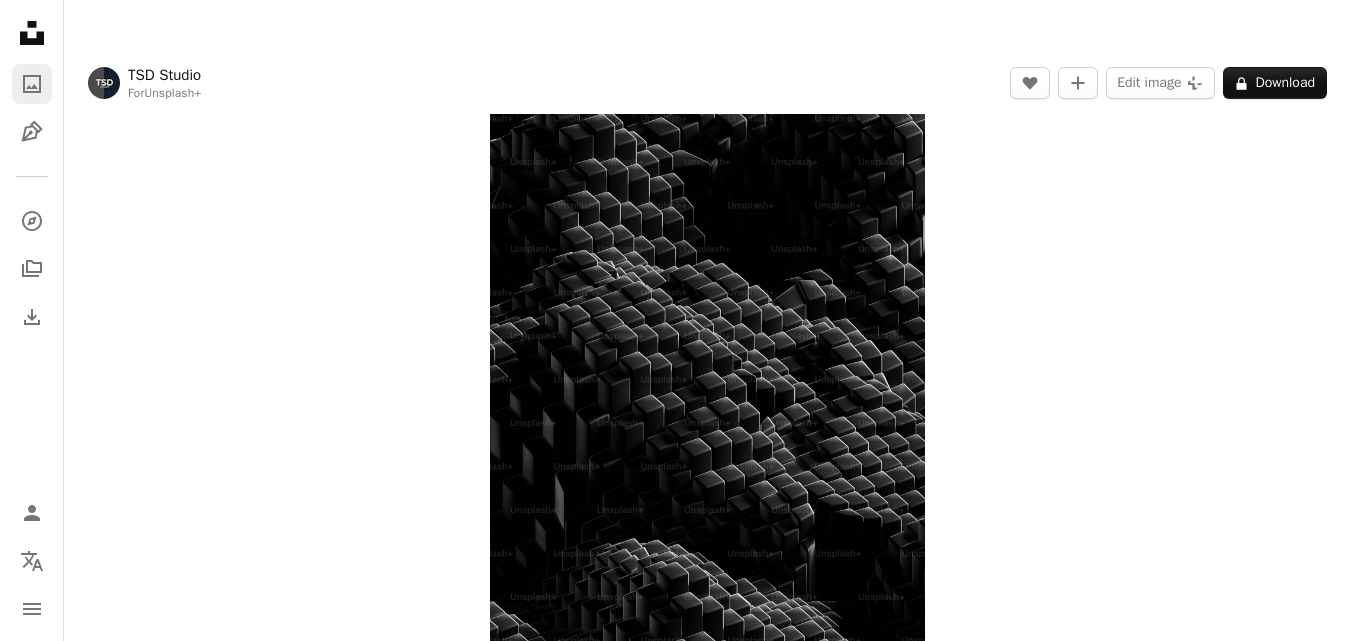 click on "A photo" 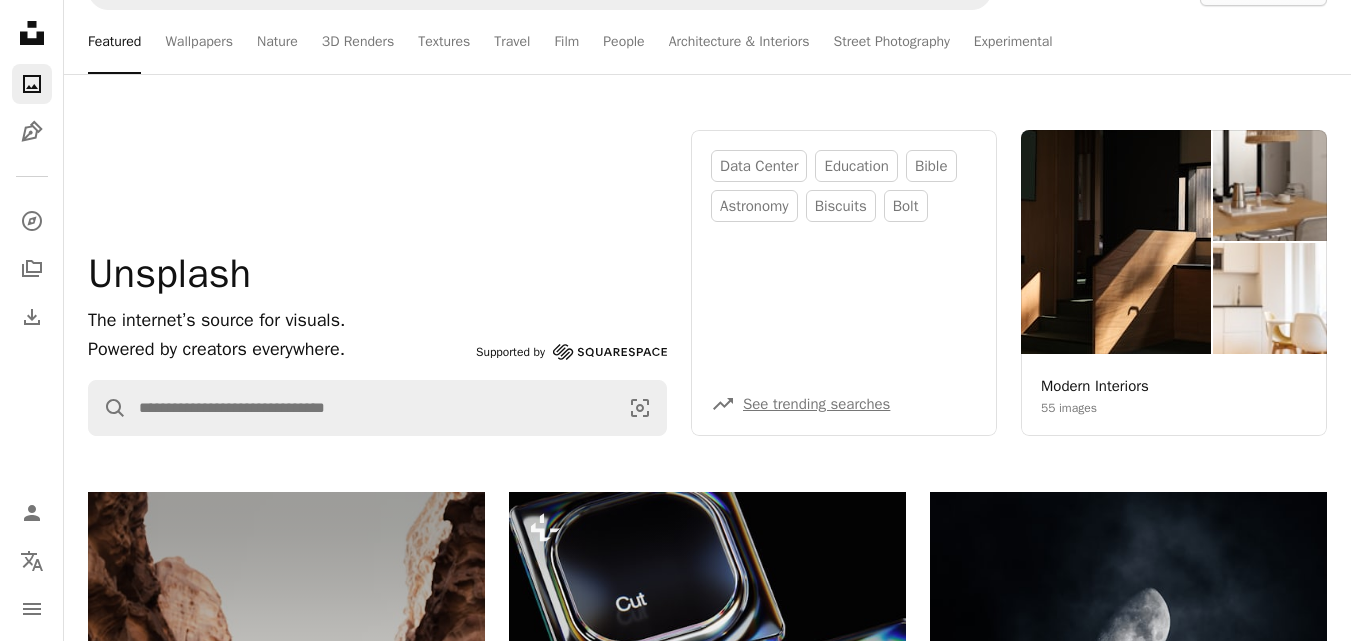 scroll, scrollTop: 0, scrollLeft: 0, axis: both 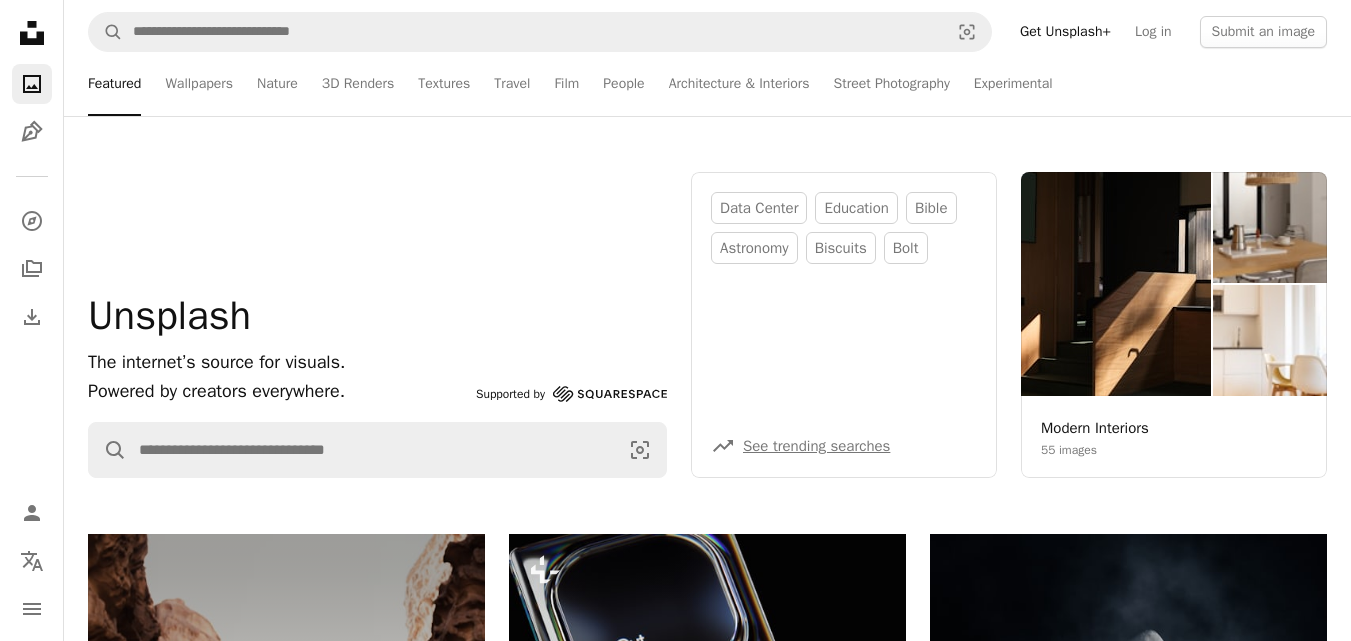 click 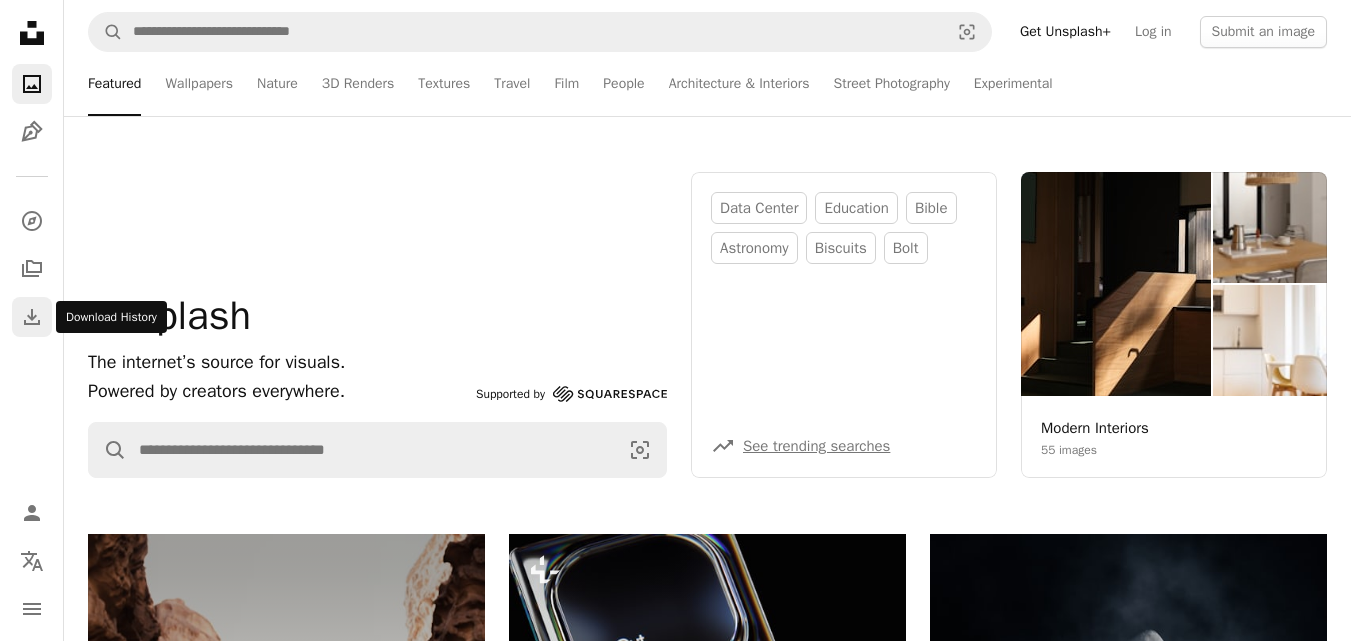 click on "Download" 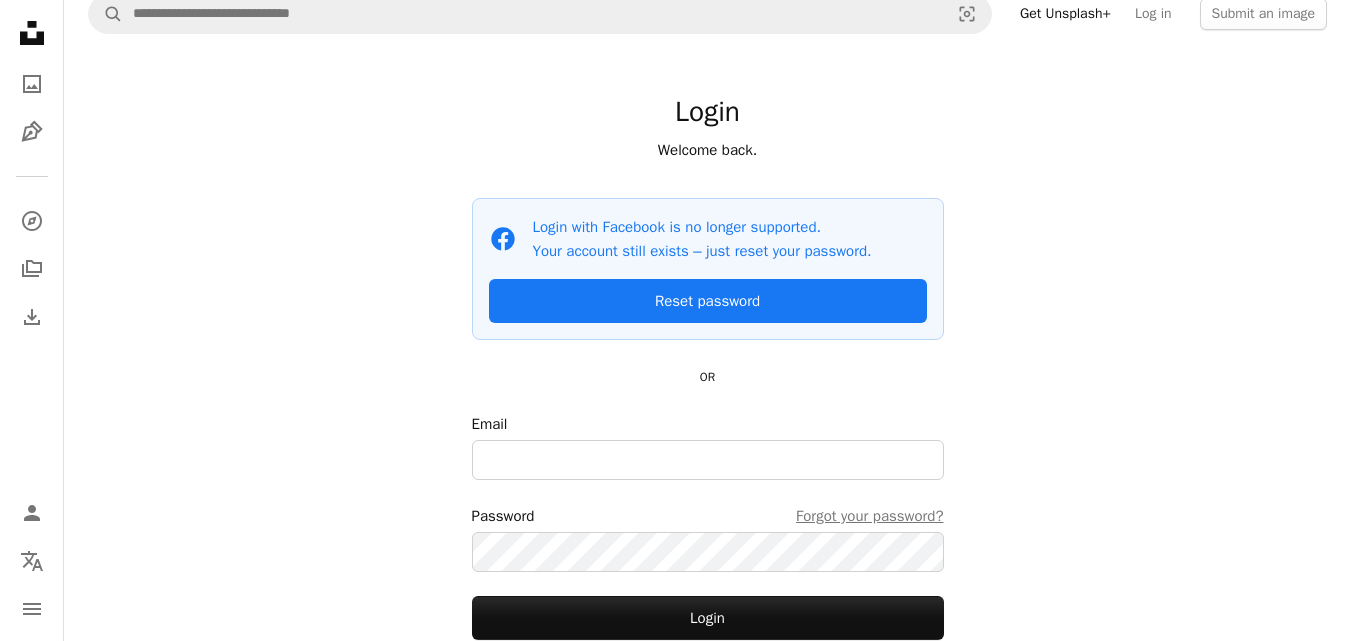 scroll, scrollTop: 0, scrollLeft: 0, axis: both 